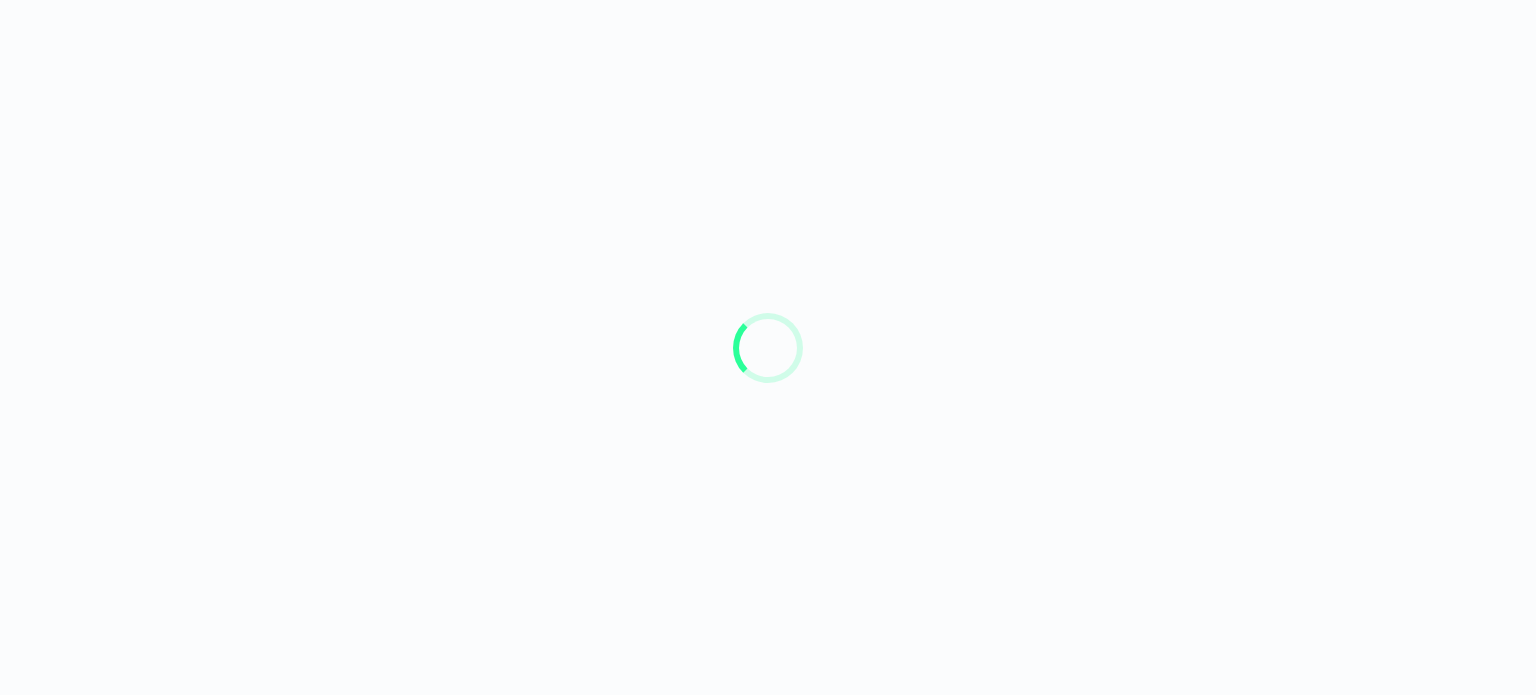 scroll, scrollTop: 0, scrollLeft: 0, axis: both 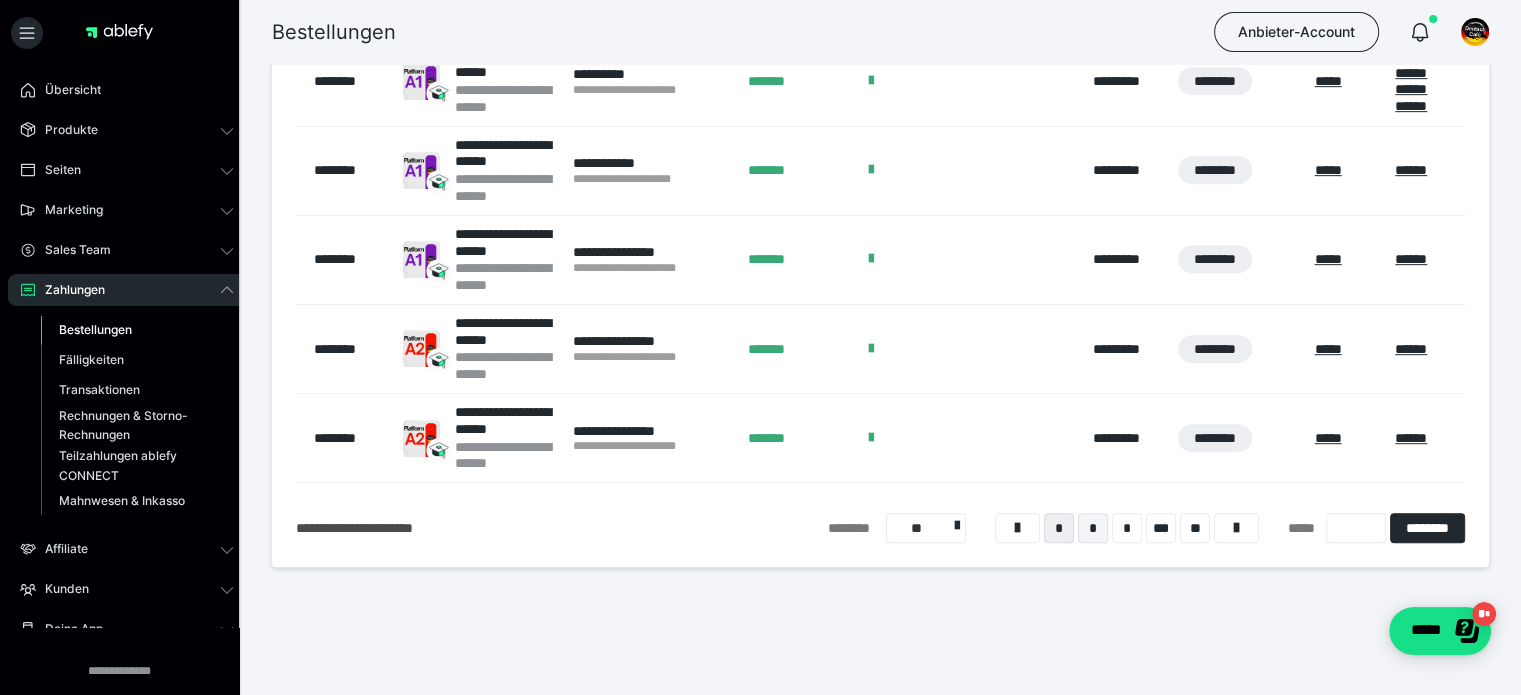 click on "*" at bounding box center [1093, 528] 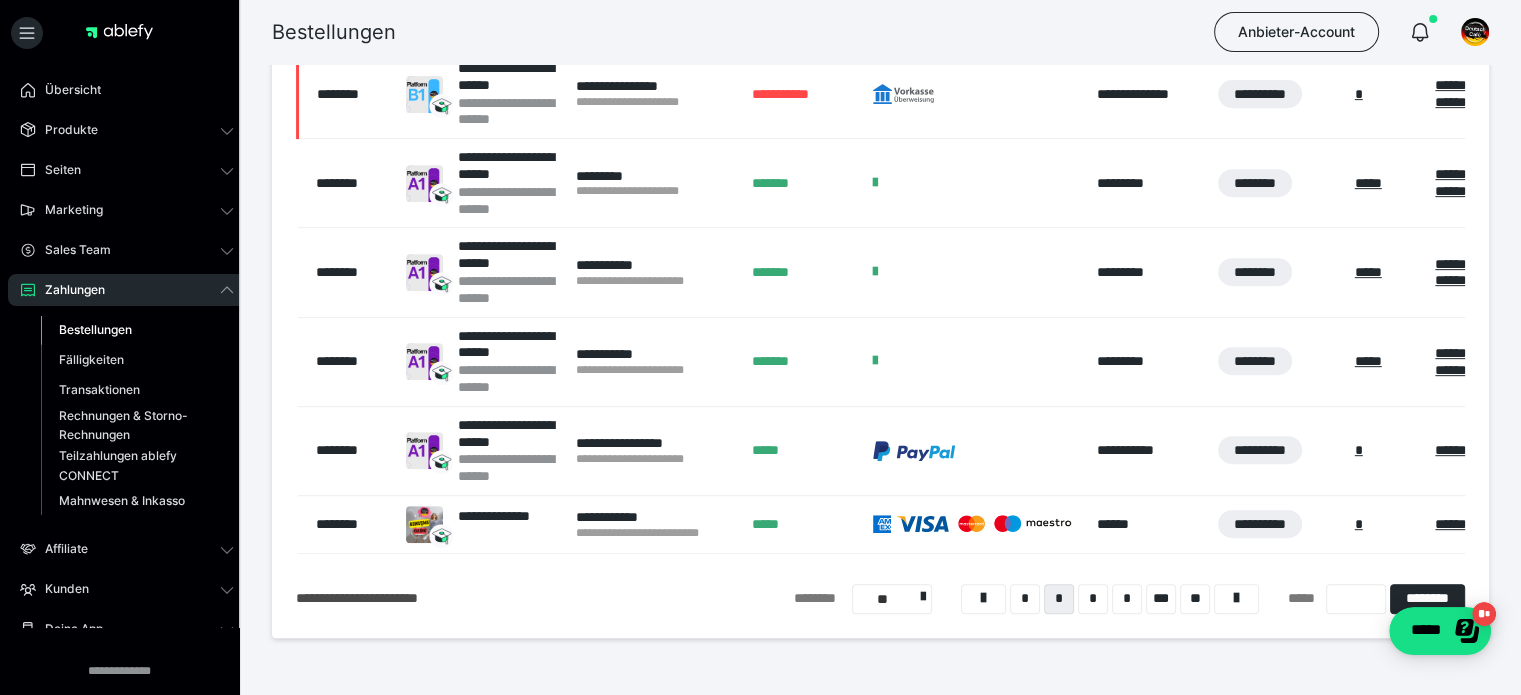 scroll, scrollTop: 860, scrollLeft: 0, axis: vertical 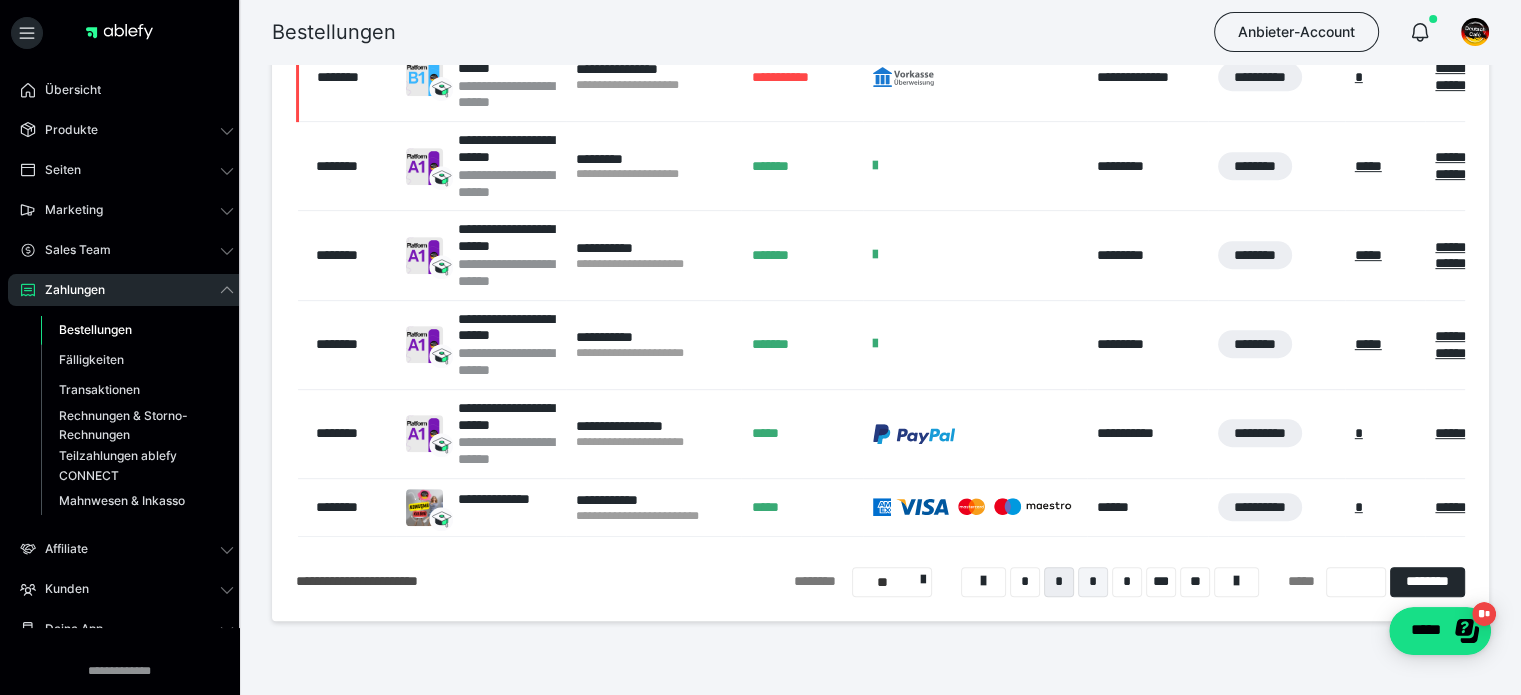 click on "*" at bounding box center (1093, 582) 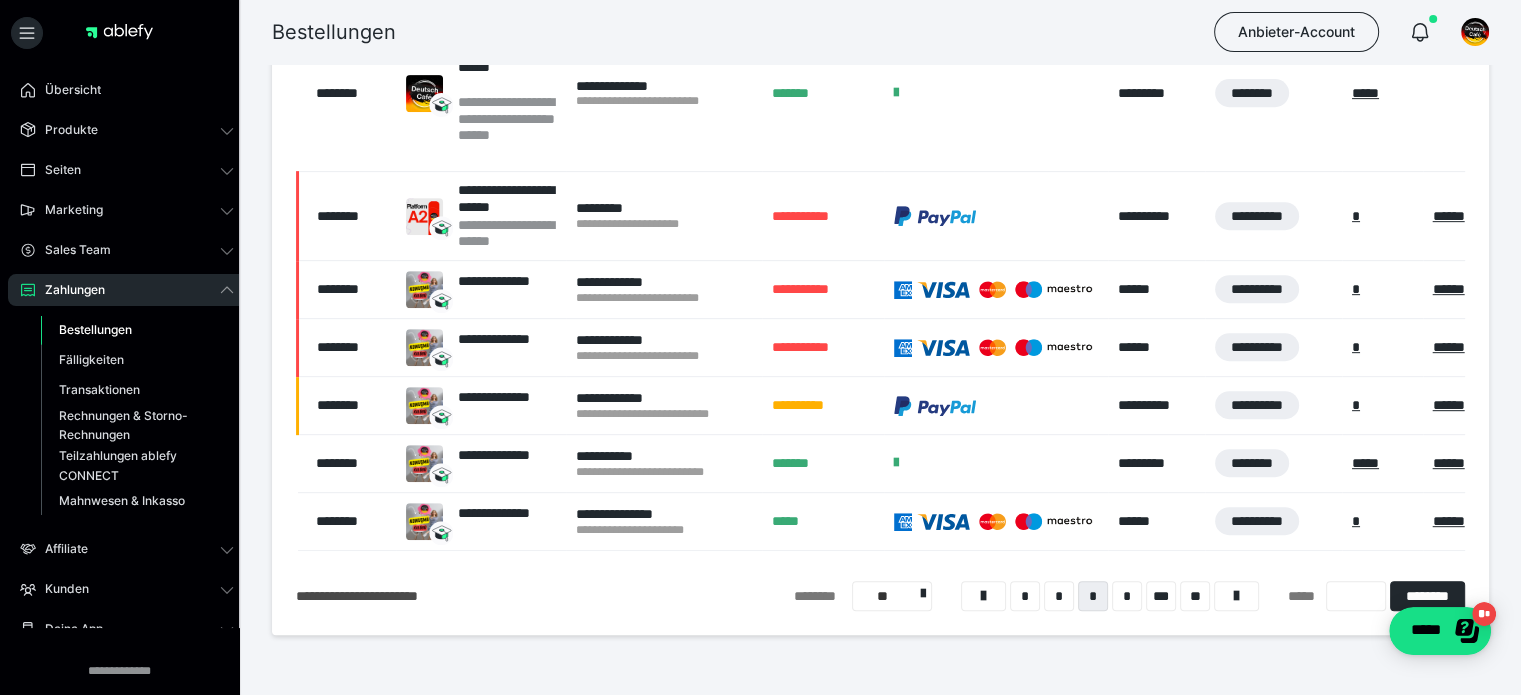 scroll, scrollTop: 894, scrollLeft: 0, axis: vertical 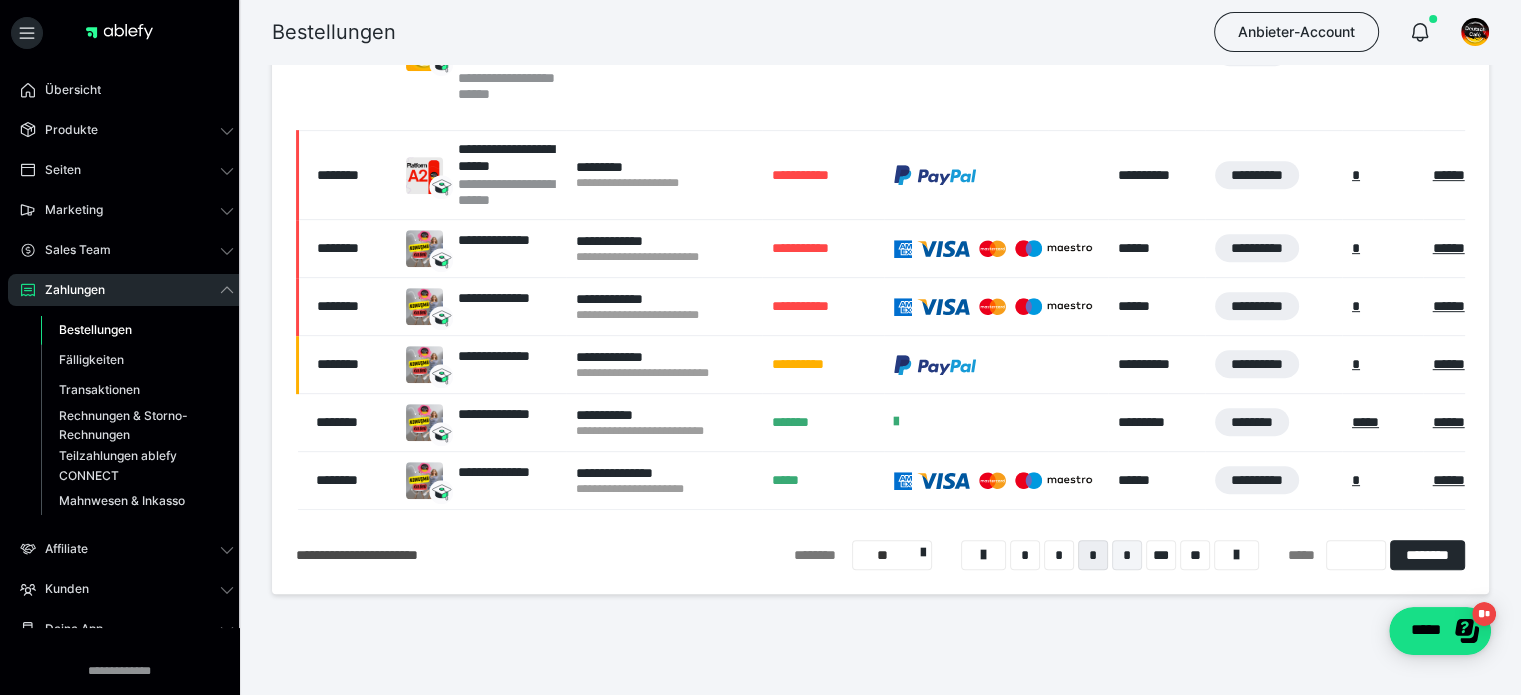 click on "*" at bounding box center [1127, 555] 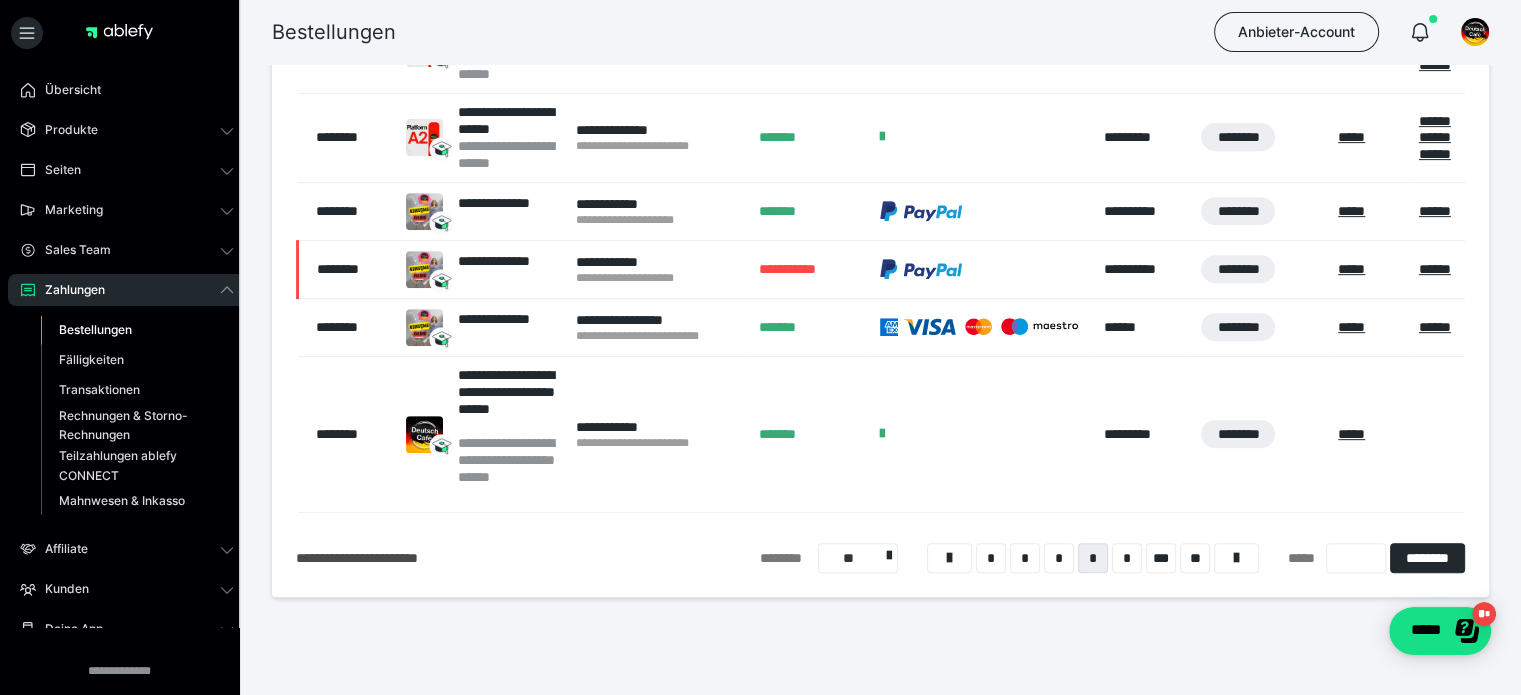 scroll, scrollTop: 828, scrollLeft: 0, axis: vertical 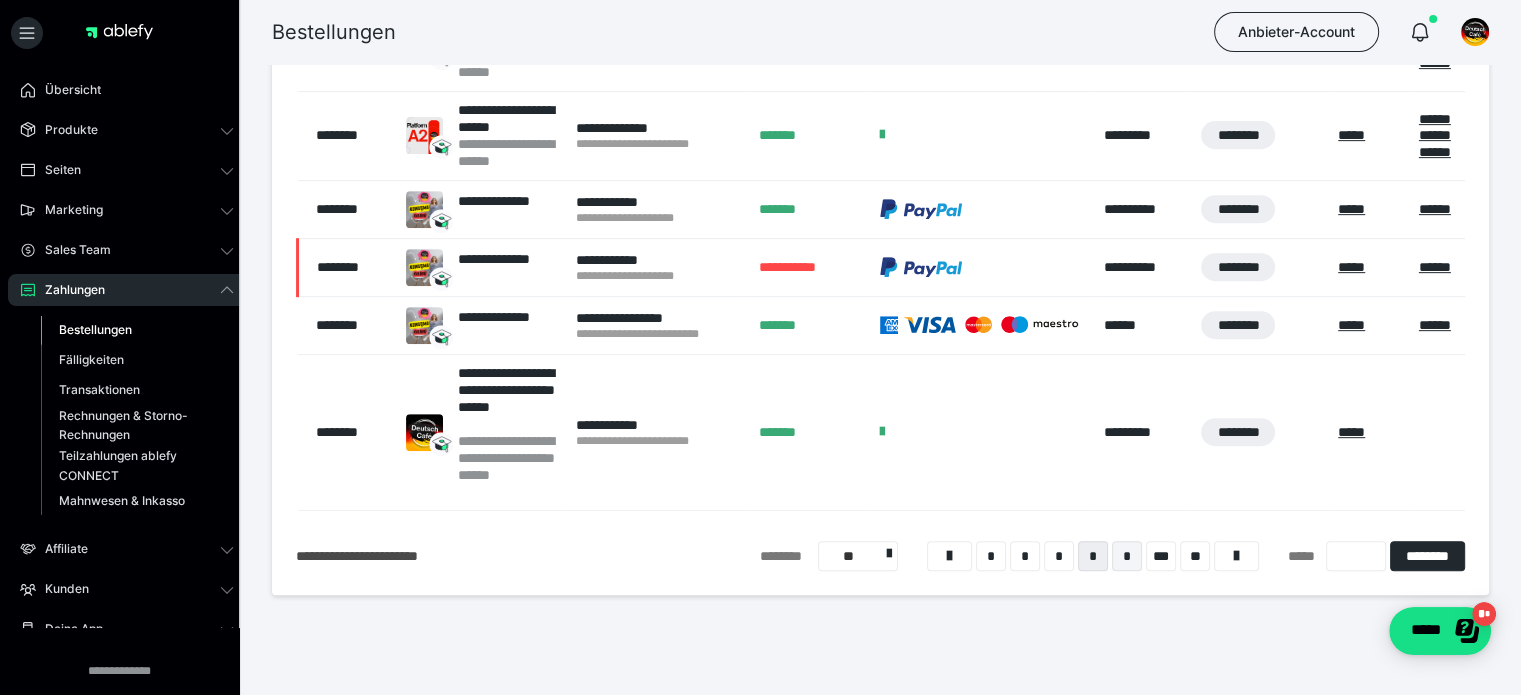 click on "*" at bounding box center [1127, 556] 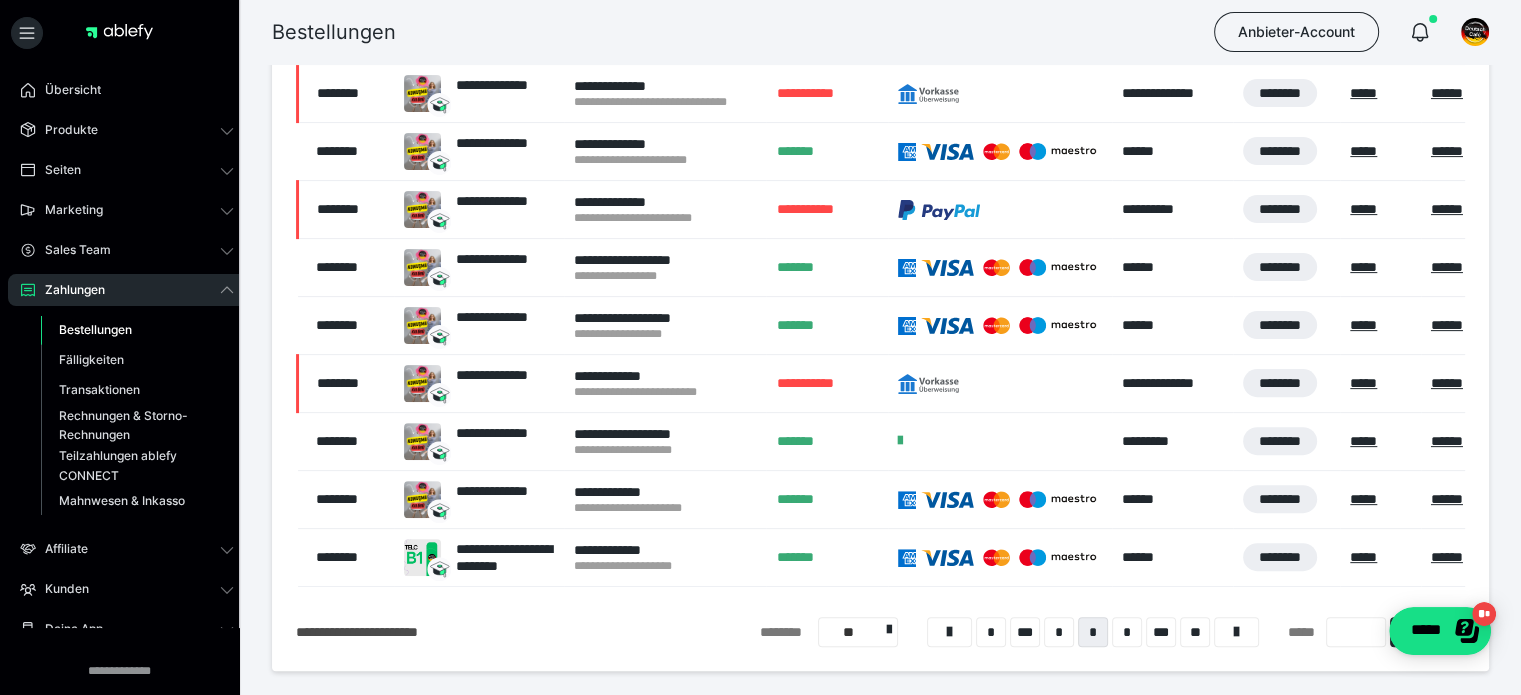scroll, scrollTop: 594, scrollLeft: 0, axis: vertical 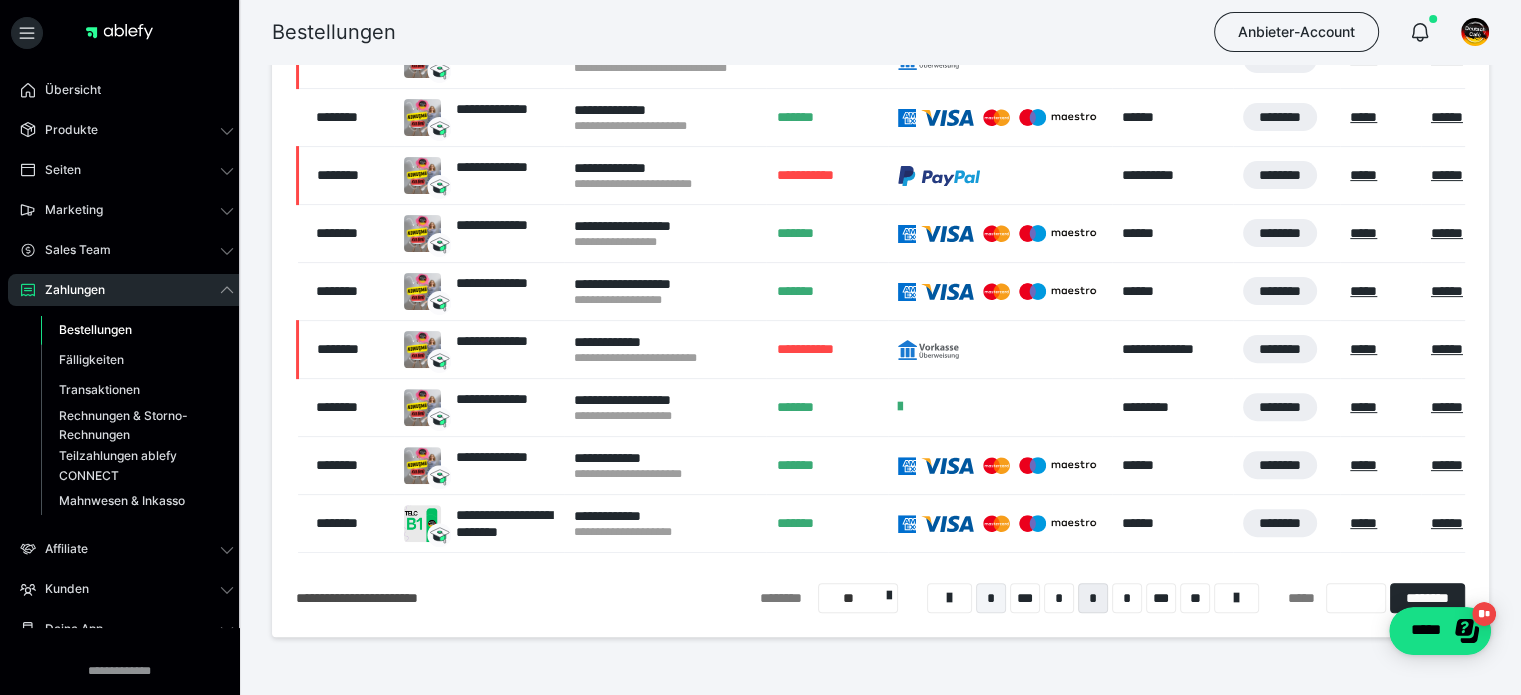 click on "*" at bounding box center [991, 598] 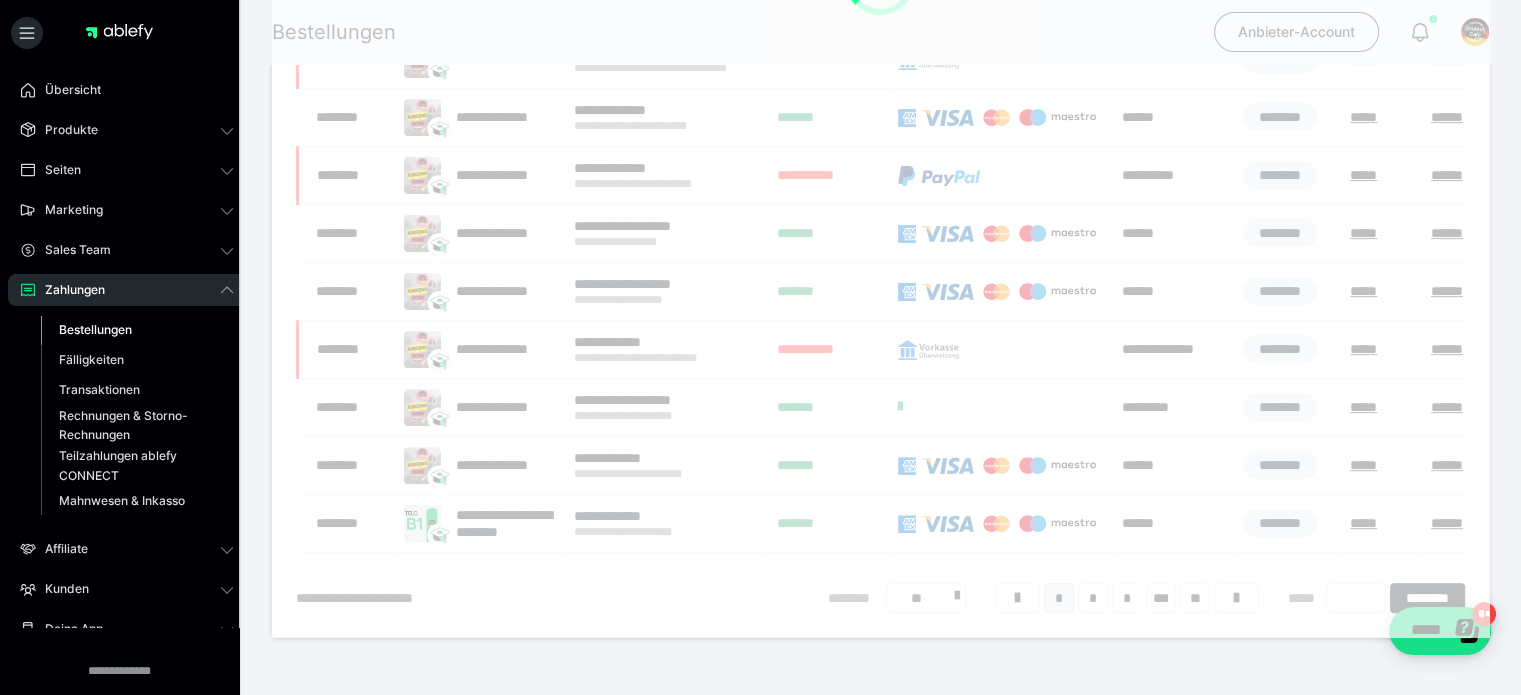 scroll, scrollTop: 394, scrollLeft: 0, axis: vertical 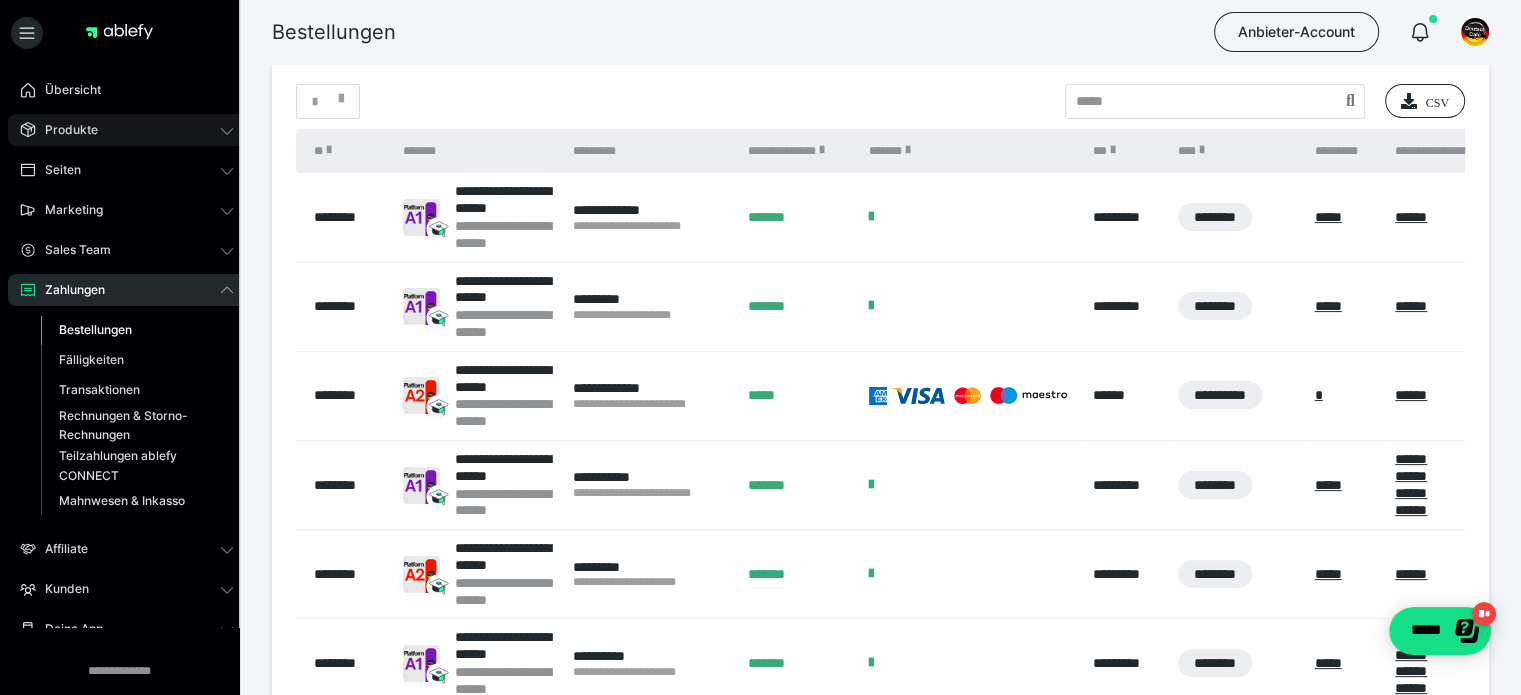 click on "Produkte" at bounding box center [127, 130] 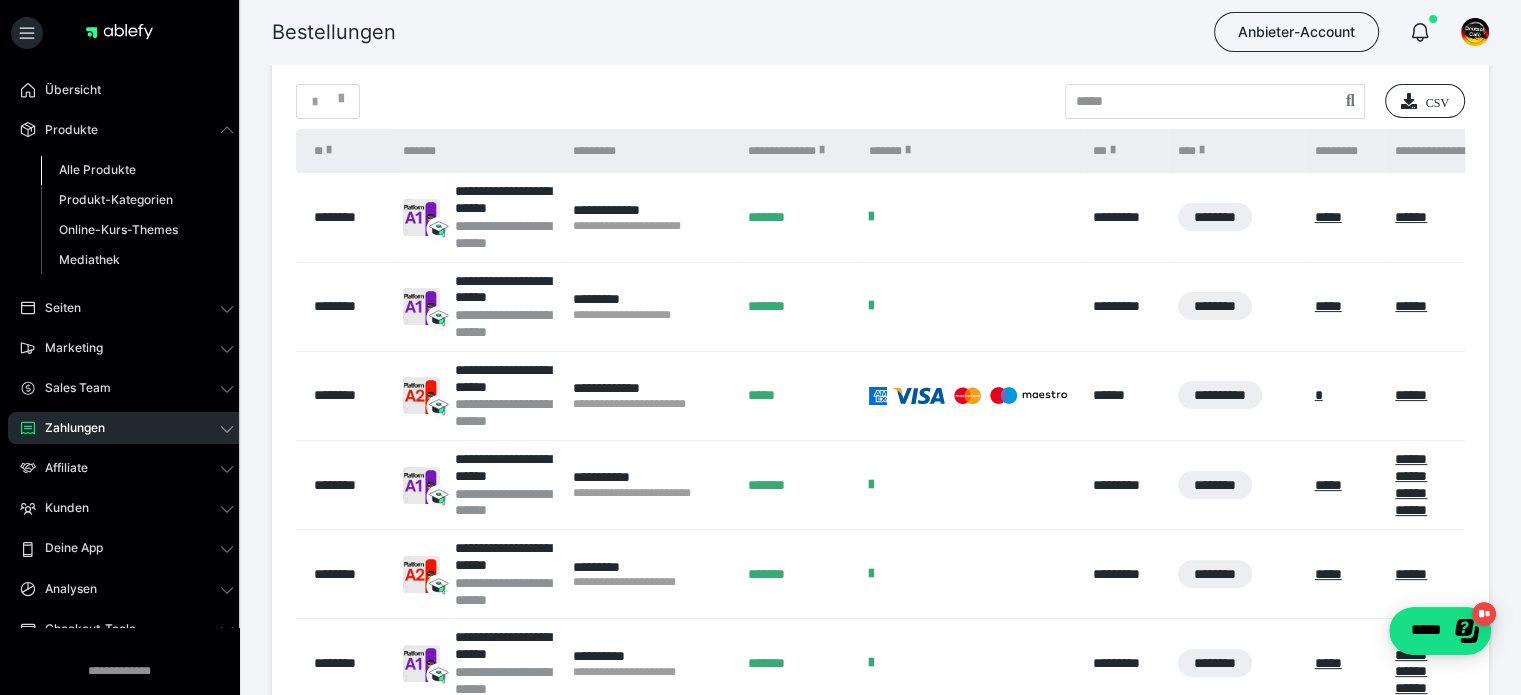 click on "Alle Produkte" at bounding box center (97, 169) 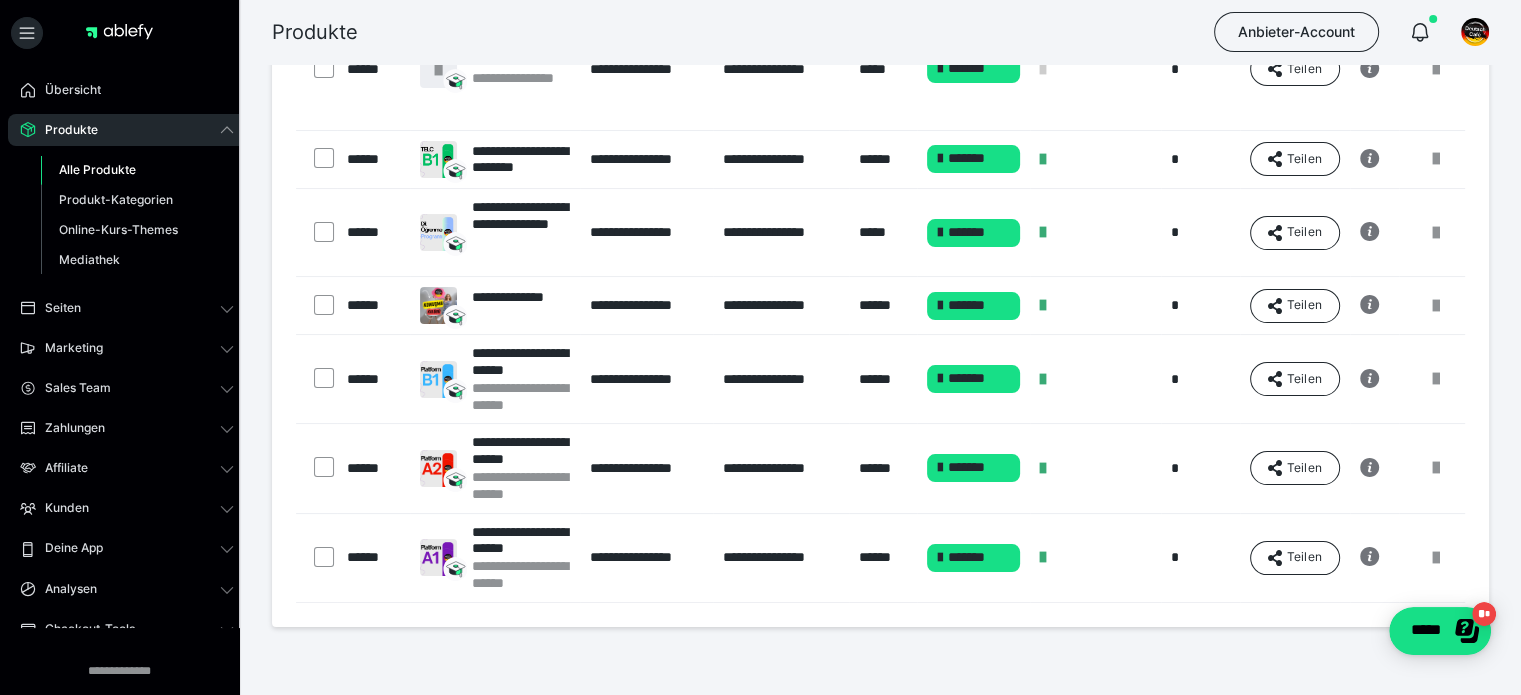 scroll, scrollTop: 300, scrollLeft: 0, axis: vertical 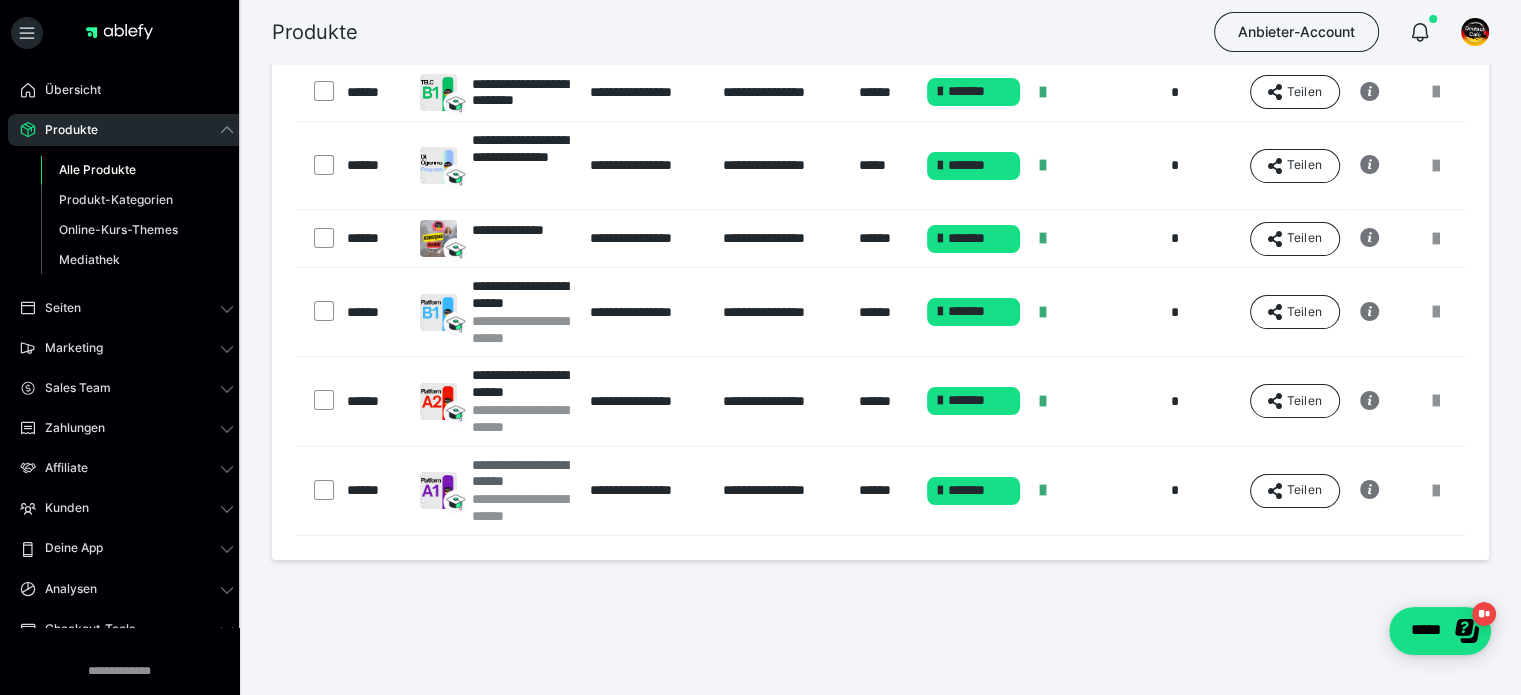 click on "**********" at bounding box center [521, 474] 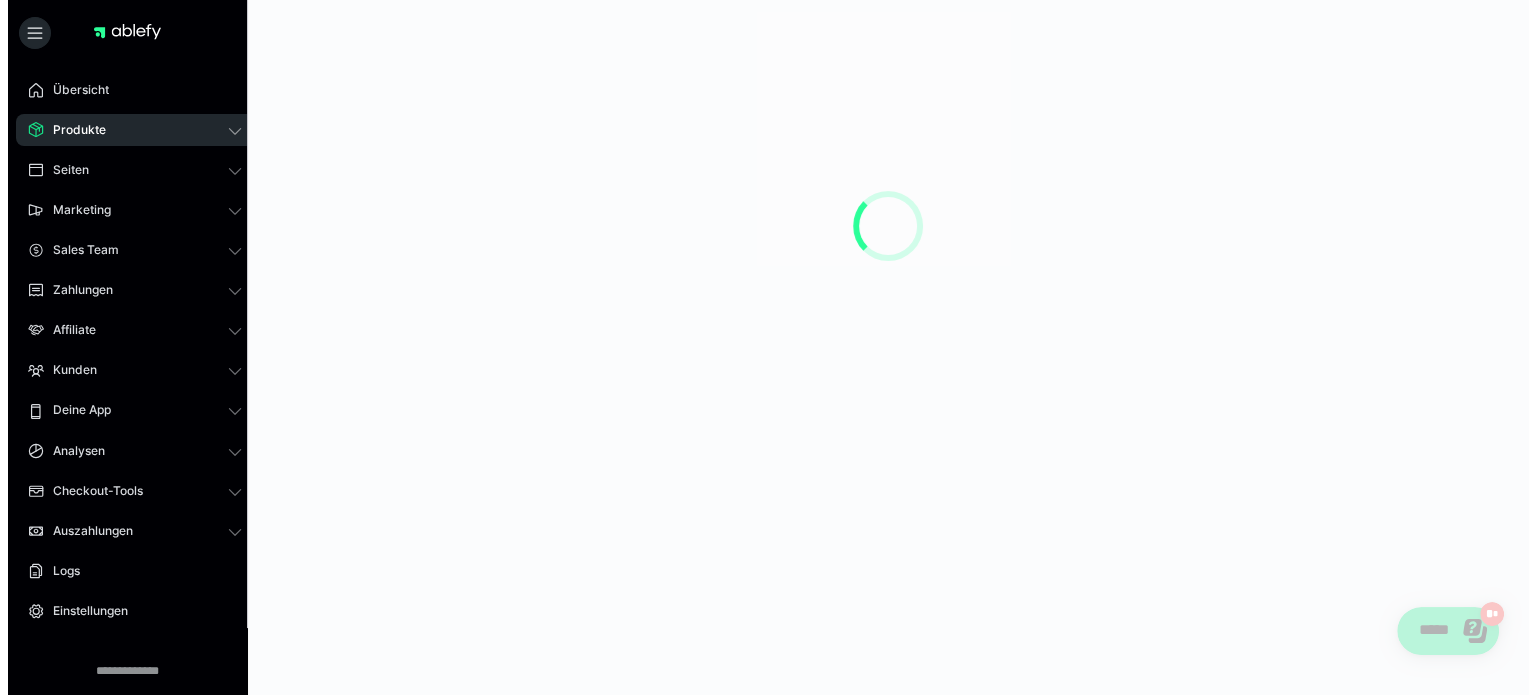 scroll, scrollTop: 0, scrollLeft: 0, axis: both 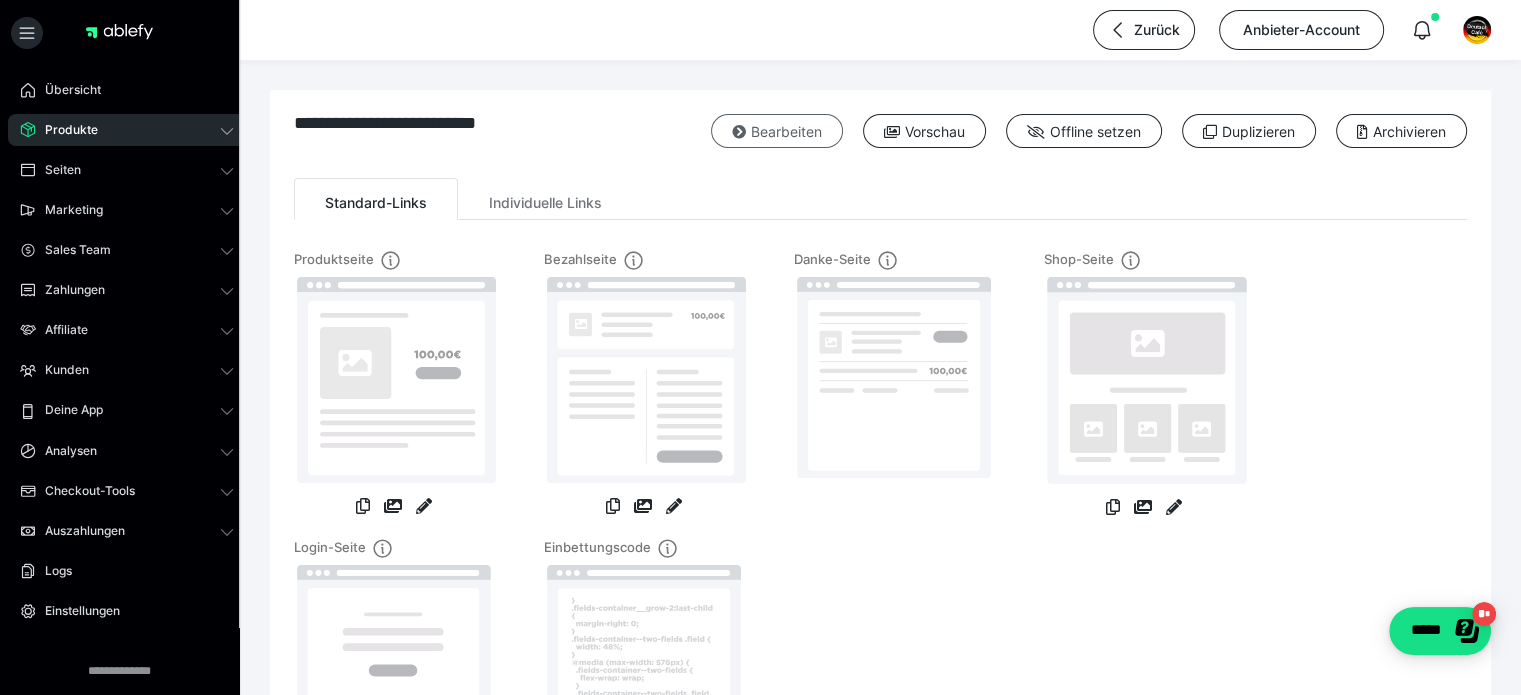 click on "Bearbeiten" at bounding box center (777, 131) 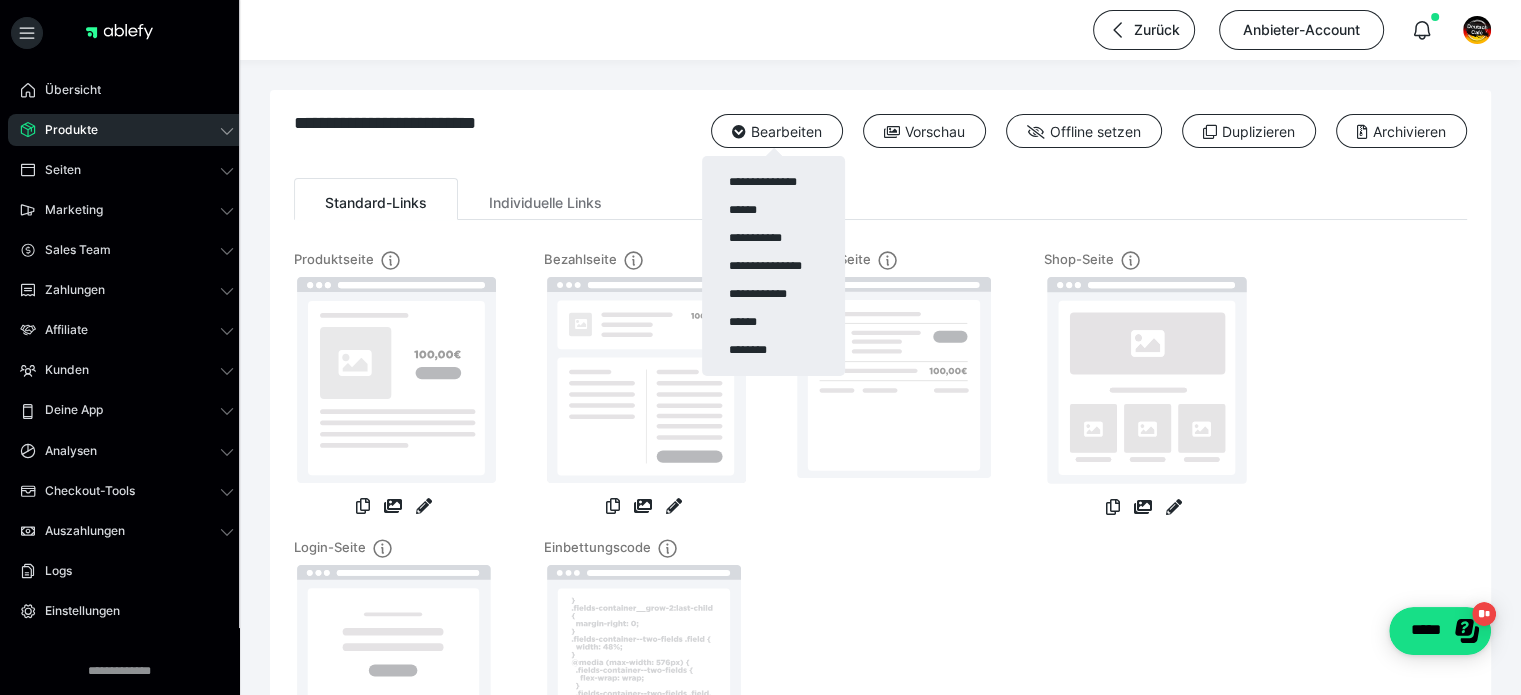 click at bounding box center [760, 347] 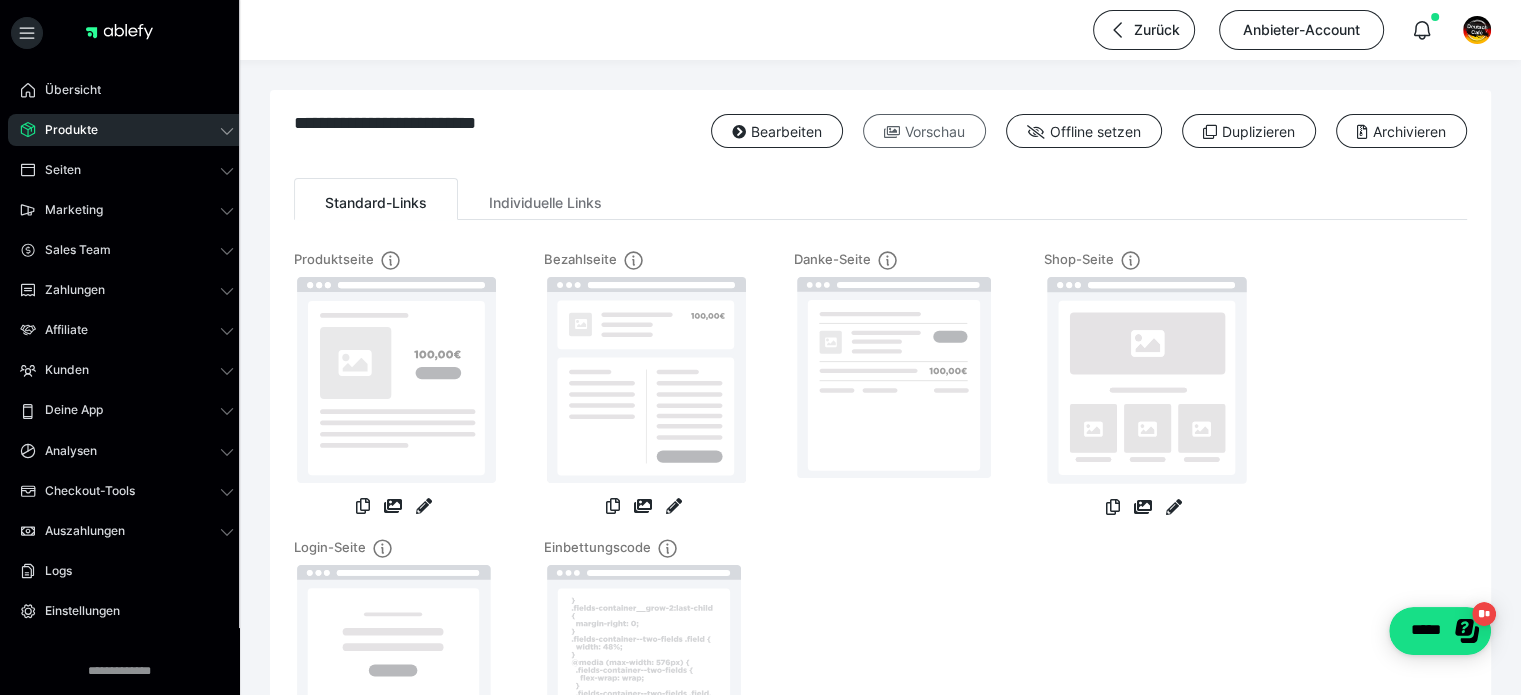 click on "Vorschau" at bounding box center [924, 131] 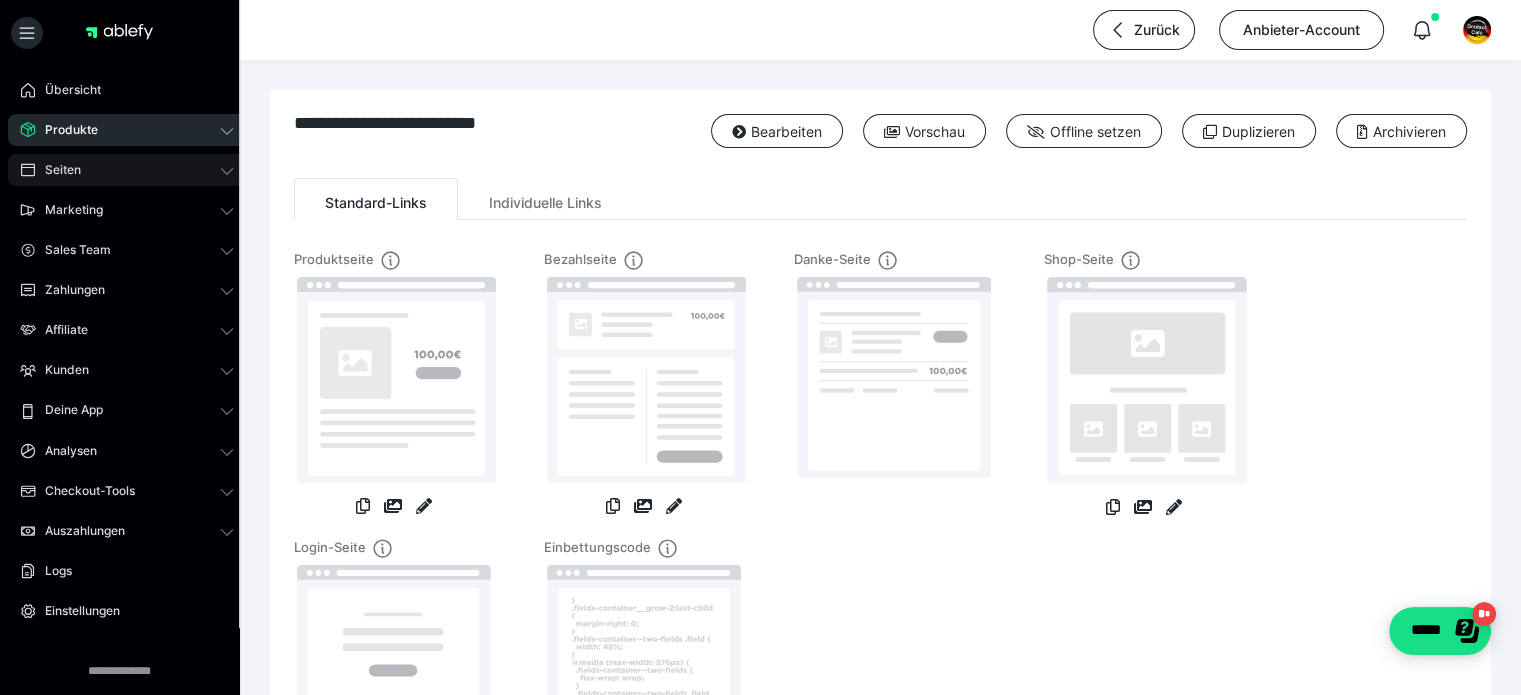 click on "Seiten" at bounding box center [56, 170] 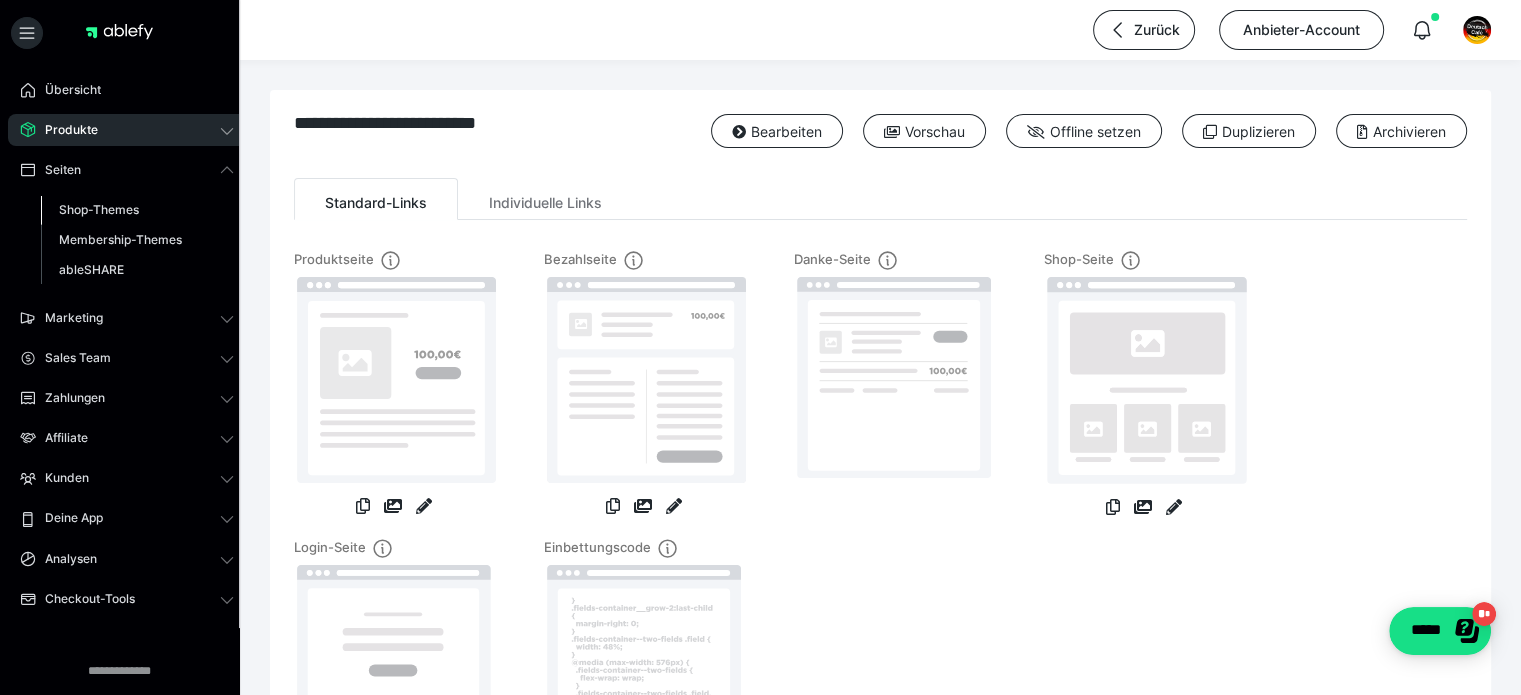 click on "Shop-Themes" at bounding box center [99, 209] 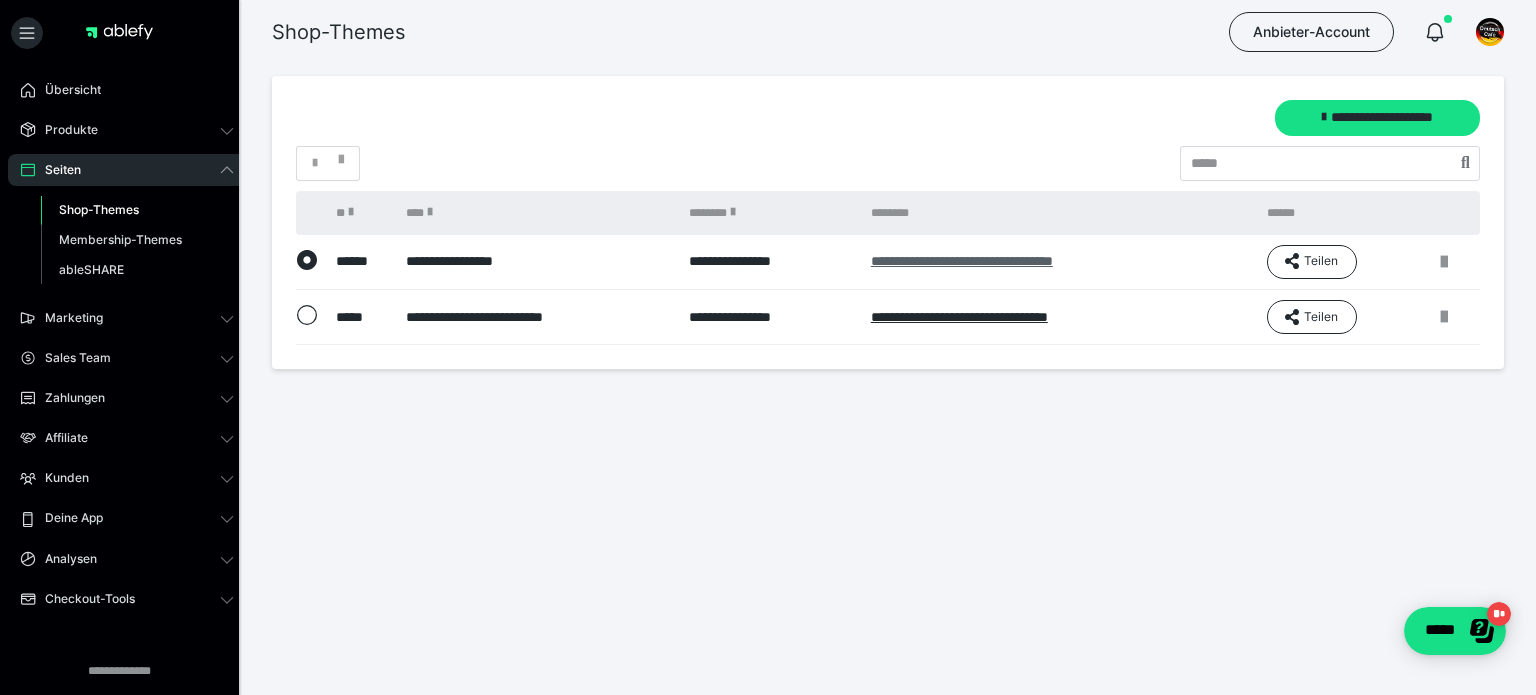 click on "**********" at bounding box center (962, 261) 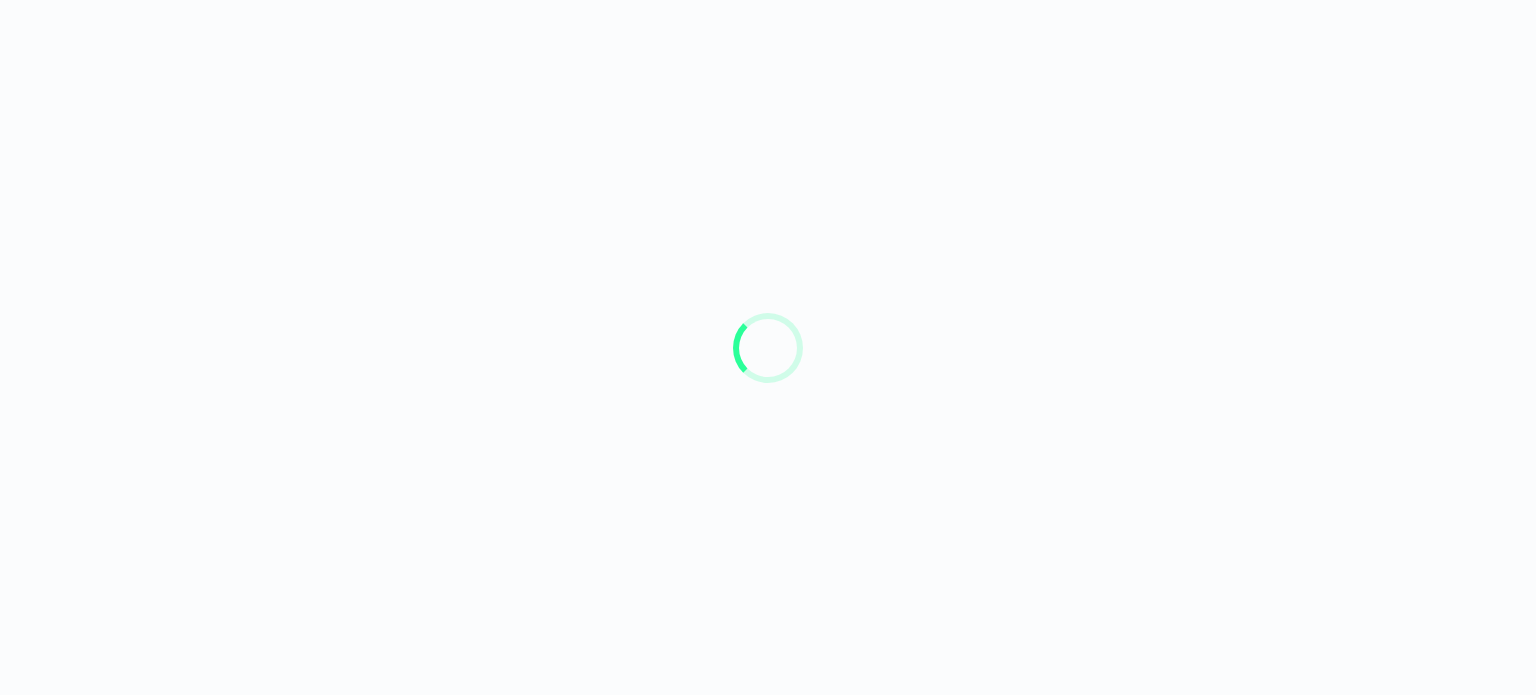 scroll, scrollTop: 0, scrollLeft: 0, axis: both 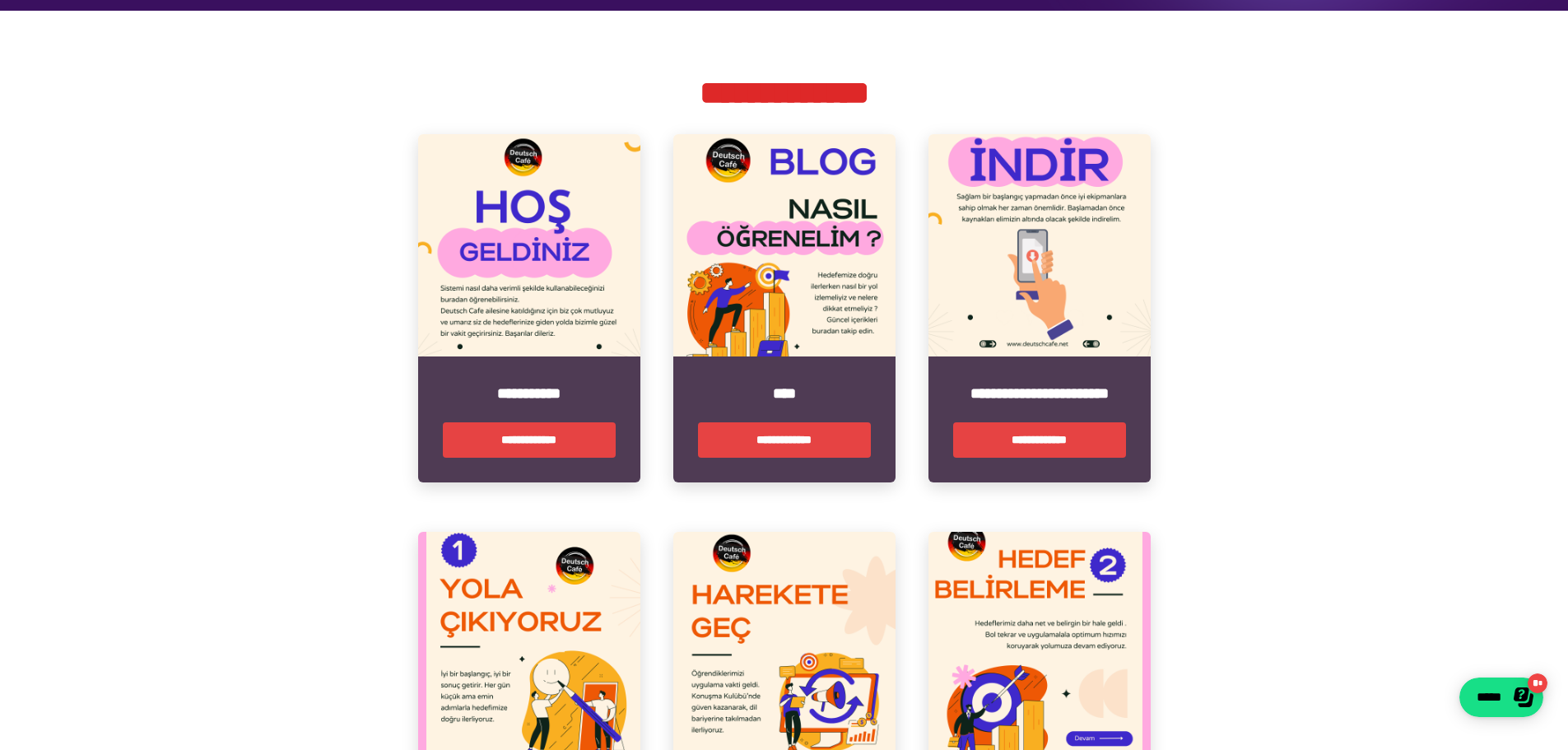 click on "**********" at bounding box center (529, 440) 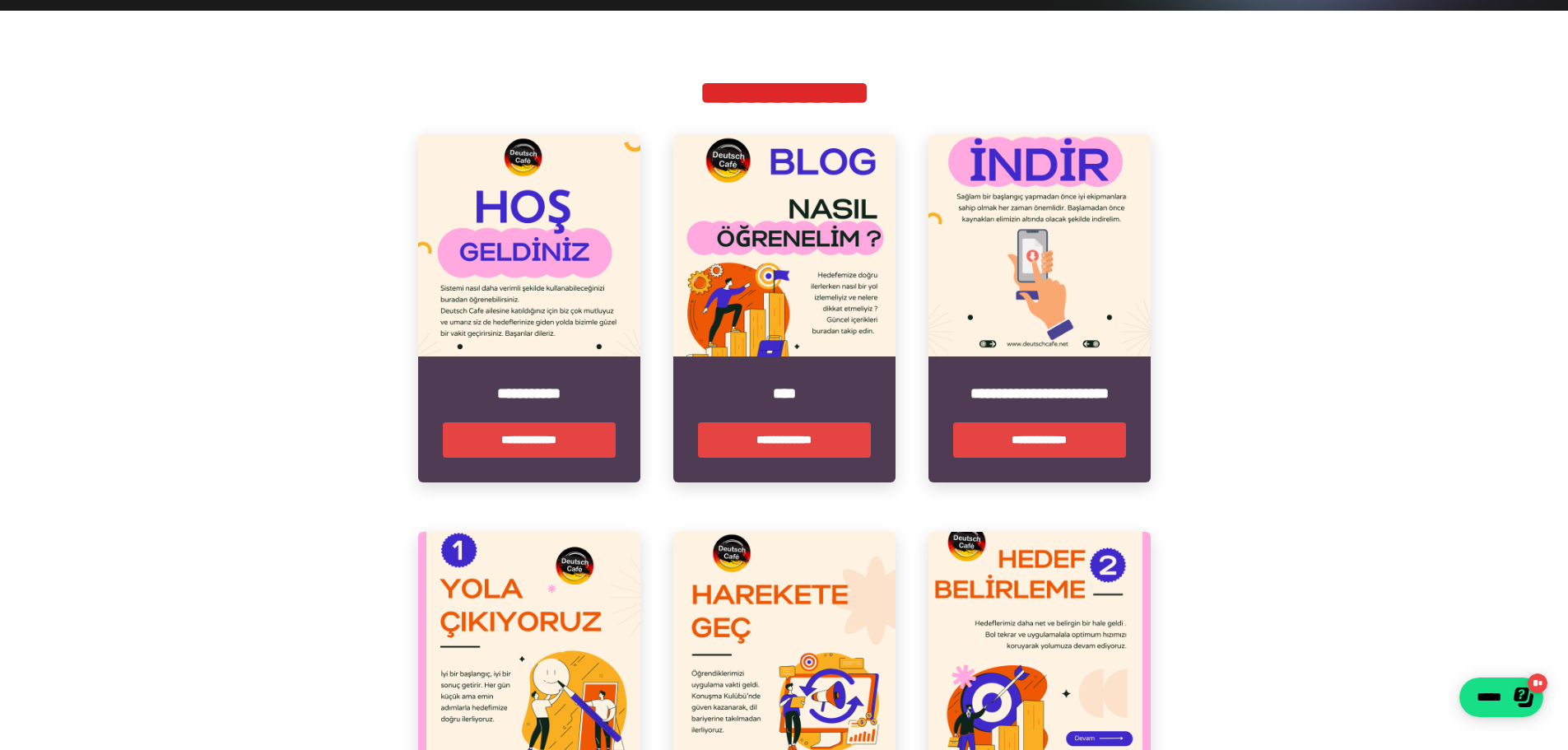 scroll, scrollTop: 0, scrollLeft: 0, axis: both 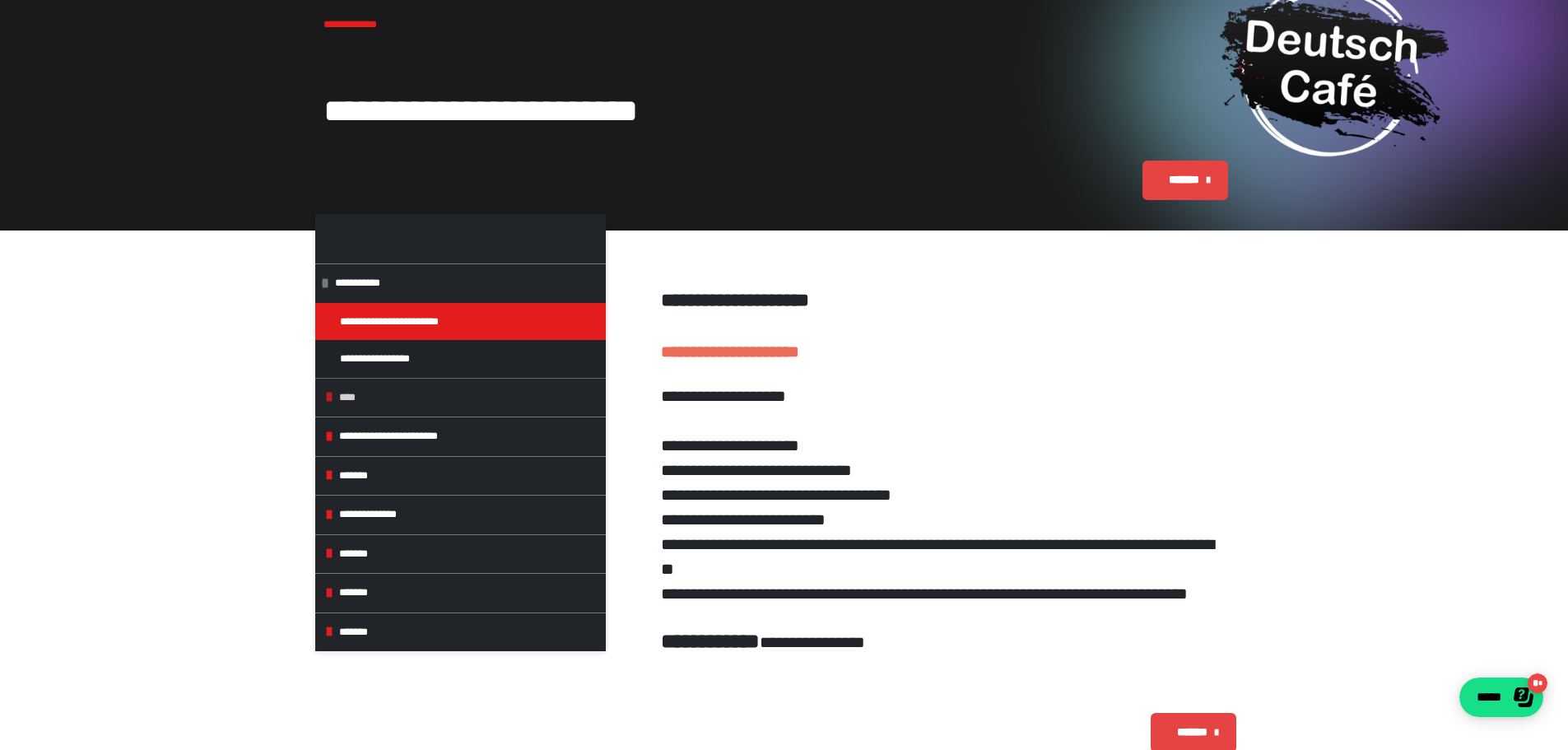 click on "****" at bounding box center (468, 398) 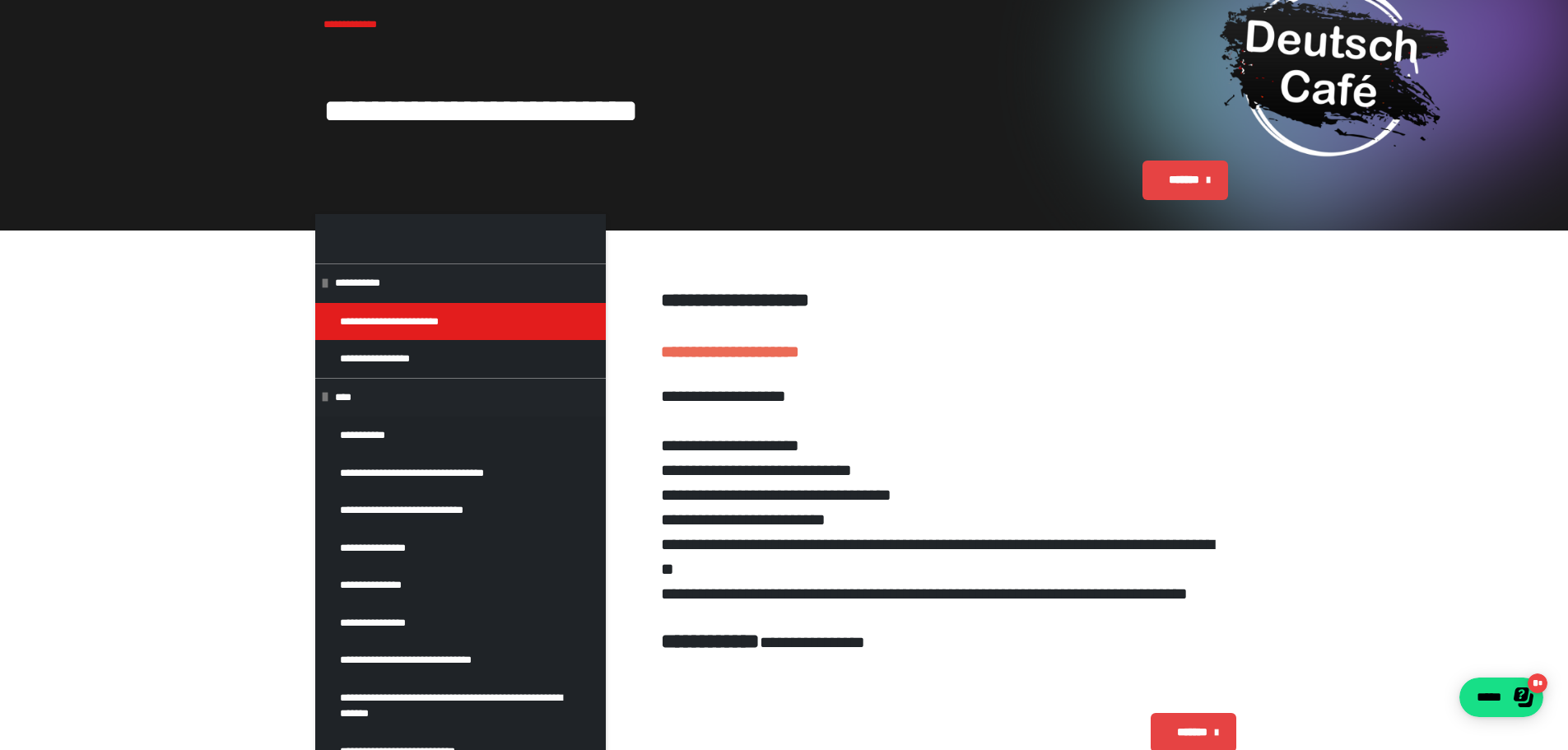scroll, scrollTop: 192, scrollLeft: 0, axis: vertical 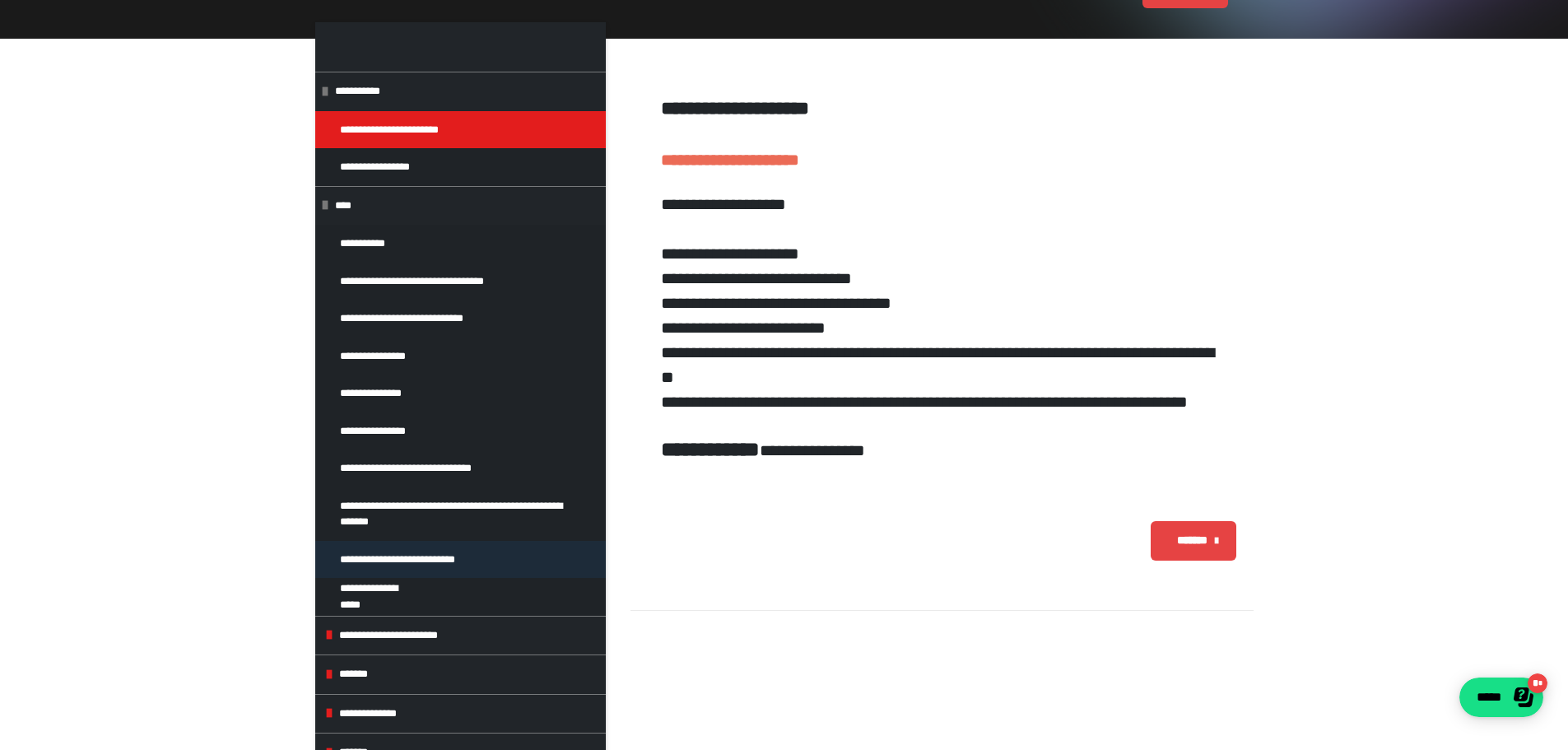 click on "**********" at bounding box center (405, 560) 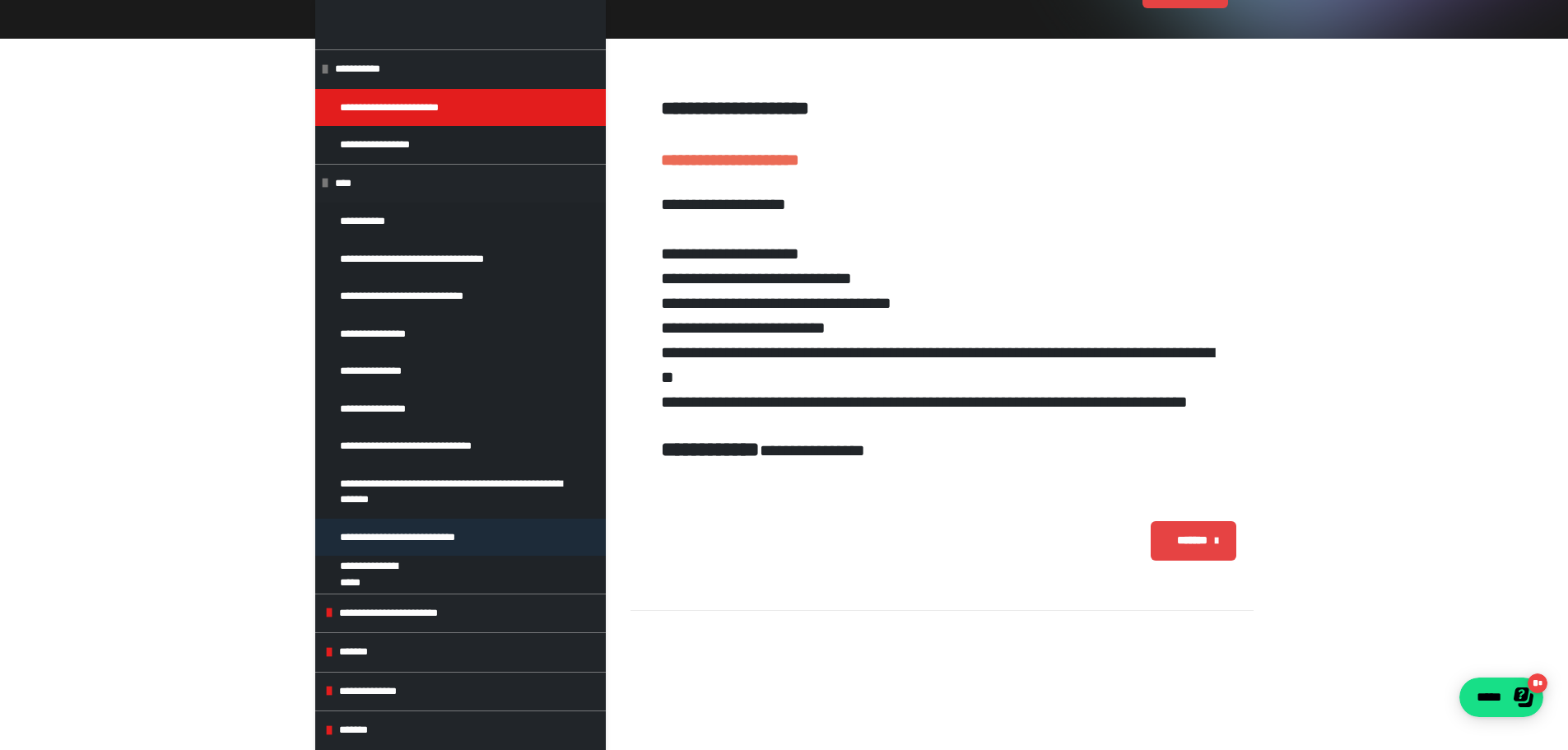 scroll, scrollTop: 222, scrollLeft: 0, axis: vertical 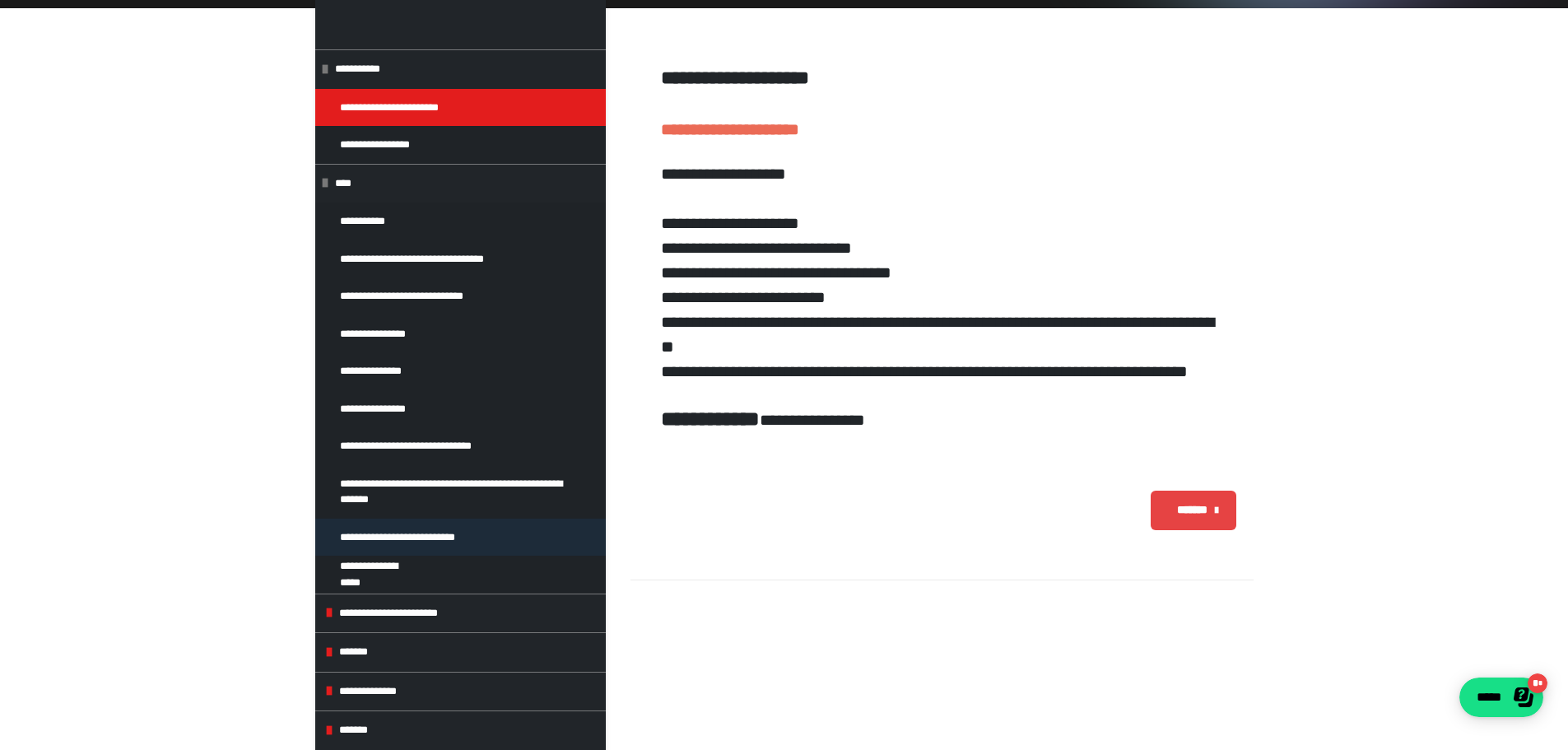 click on "**********" at bounding box center [405, 538] 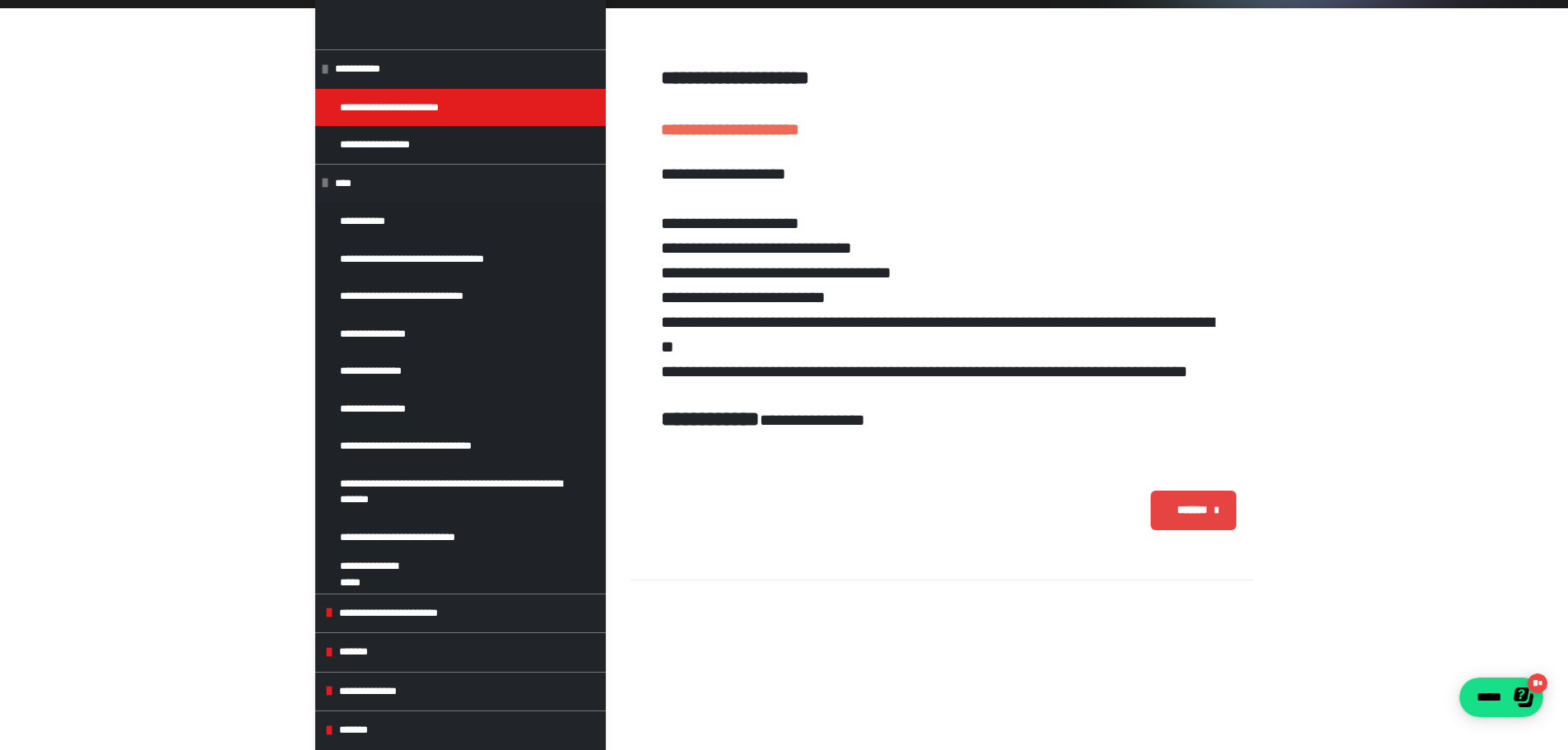 scroll, scrollTop: 74, scrollLeft: 0, axis: vertical 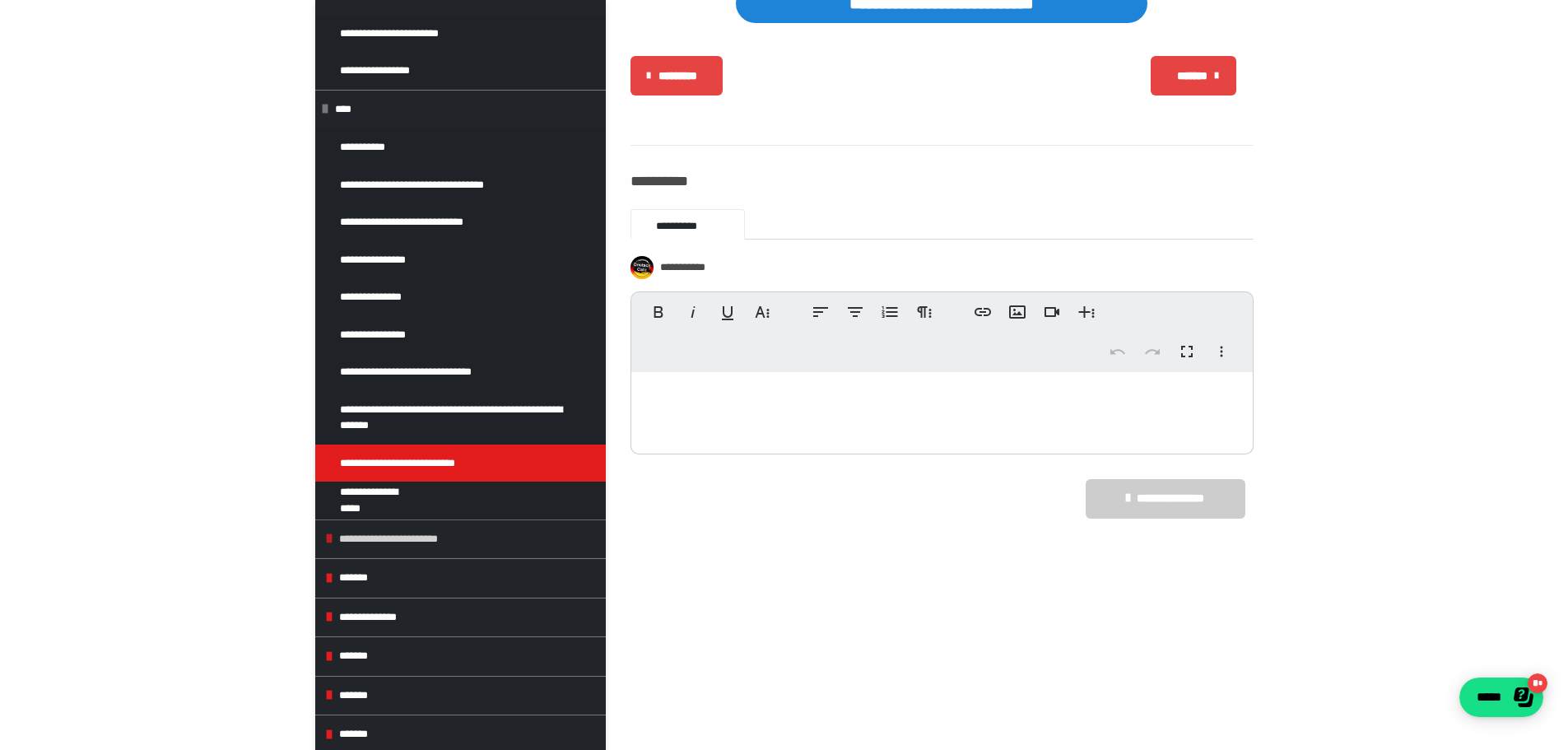 click on "**********" at bounding box center [462, 539] 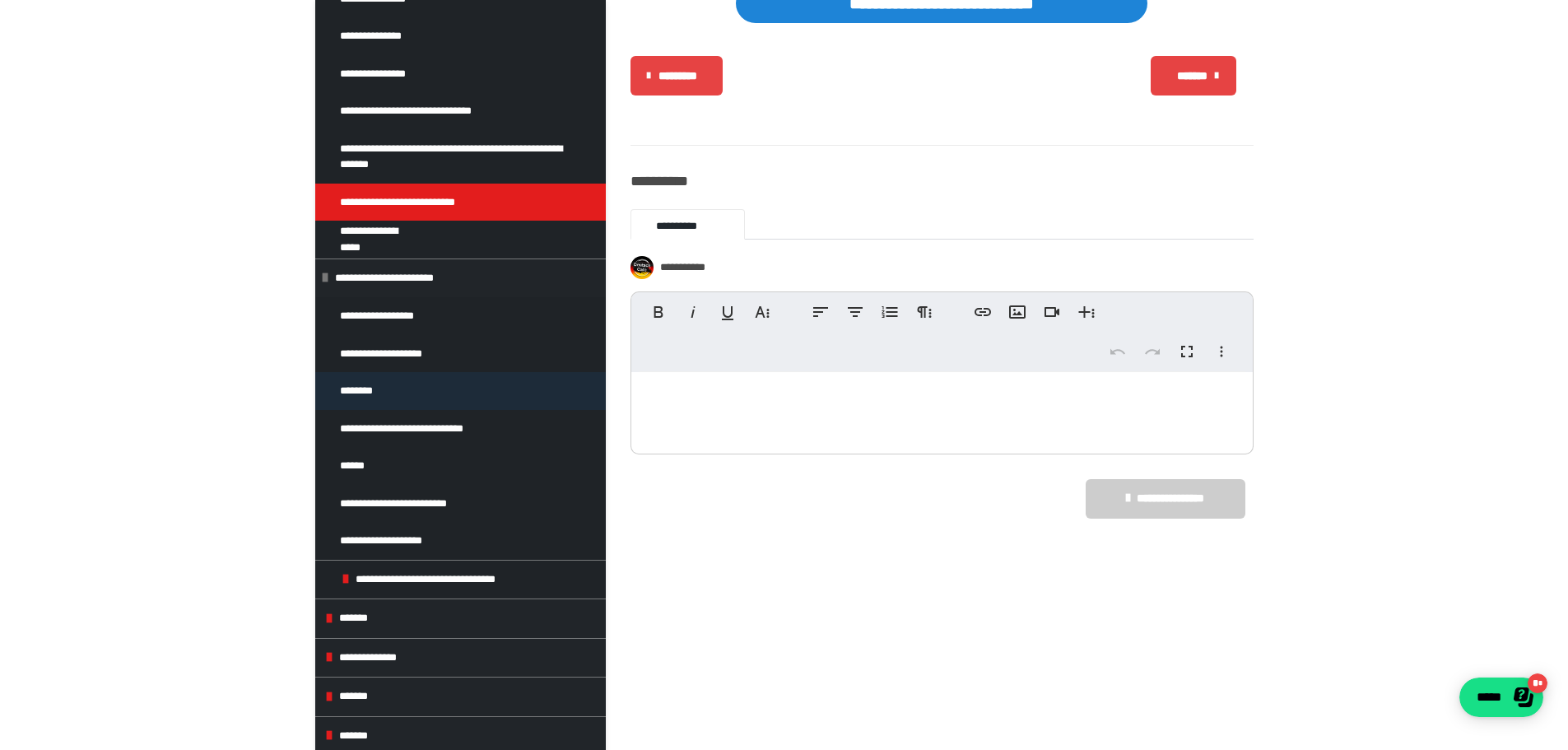 scroll, scrollTop: 348, scrollLeft: 0, axis: vertical 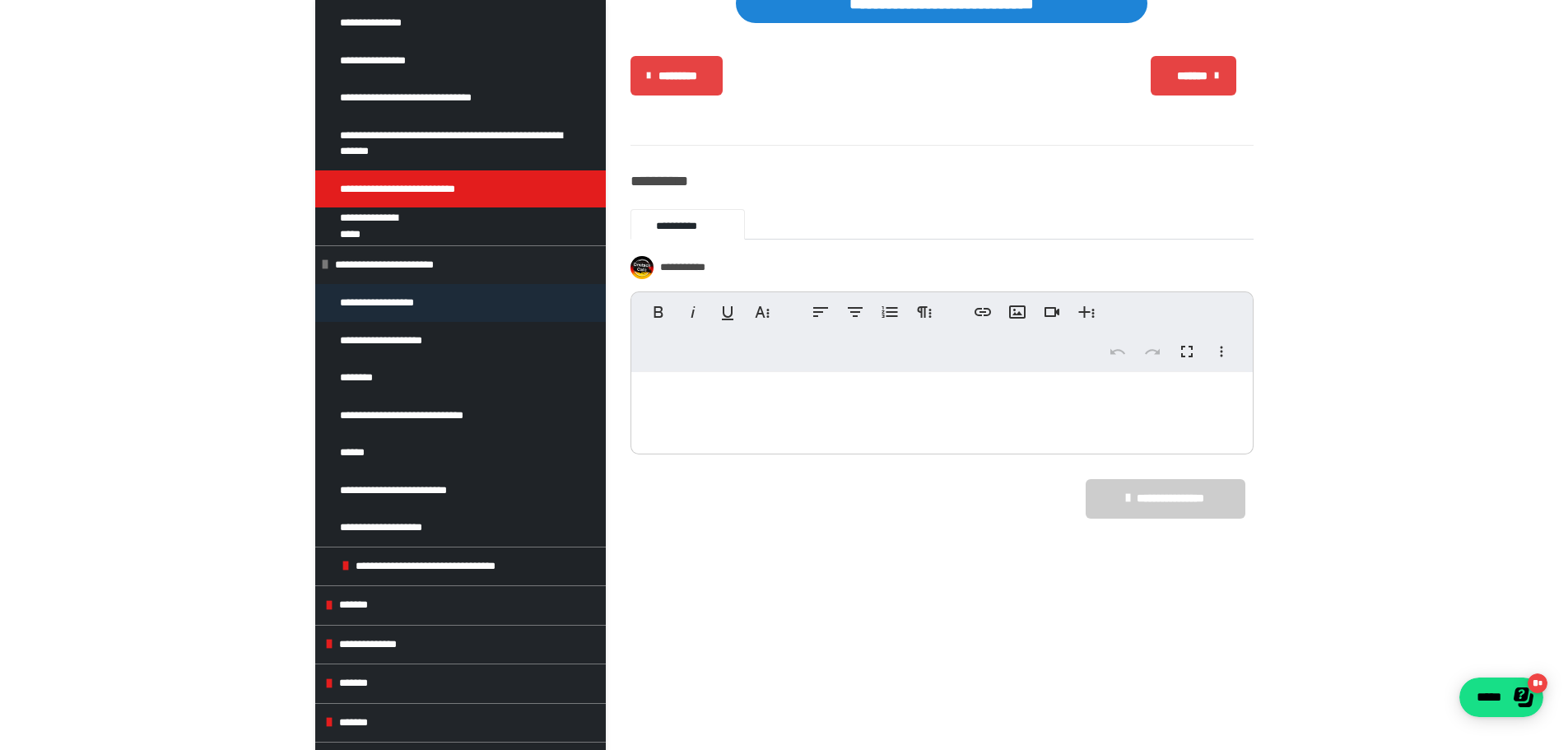 click on "**********" at bounding box center [379, 303] 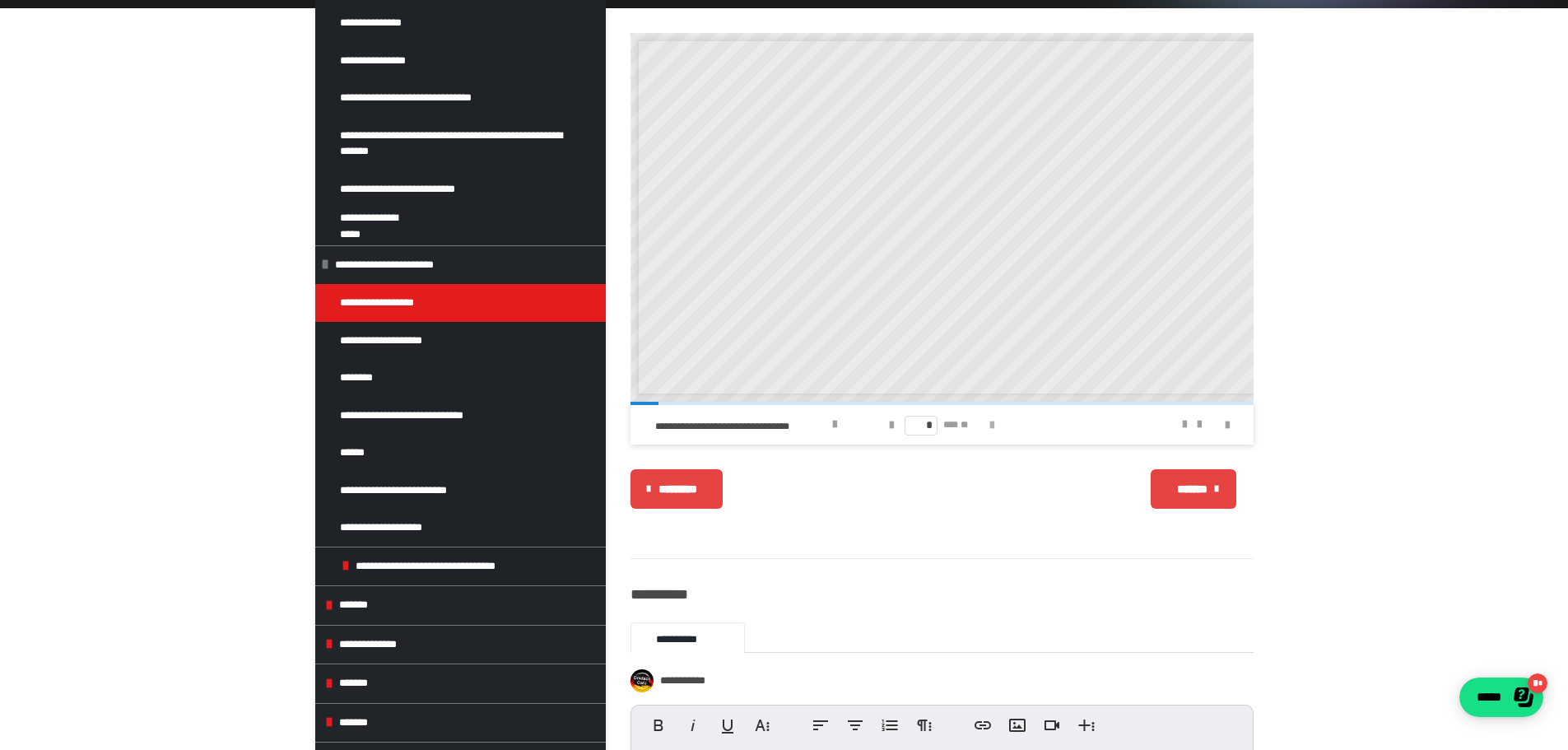 click at bounding box center (992, 426) 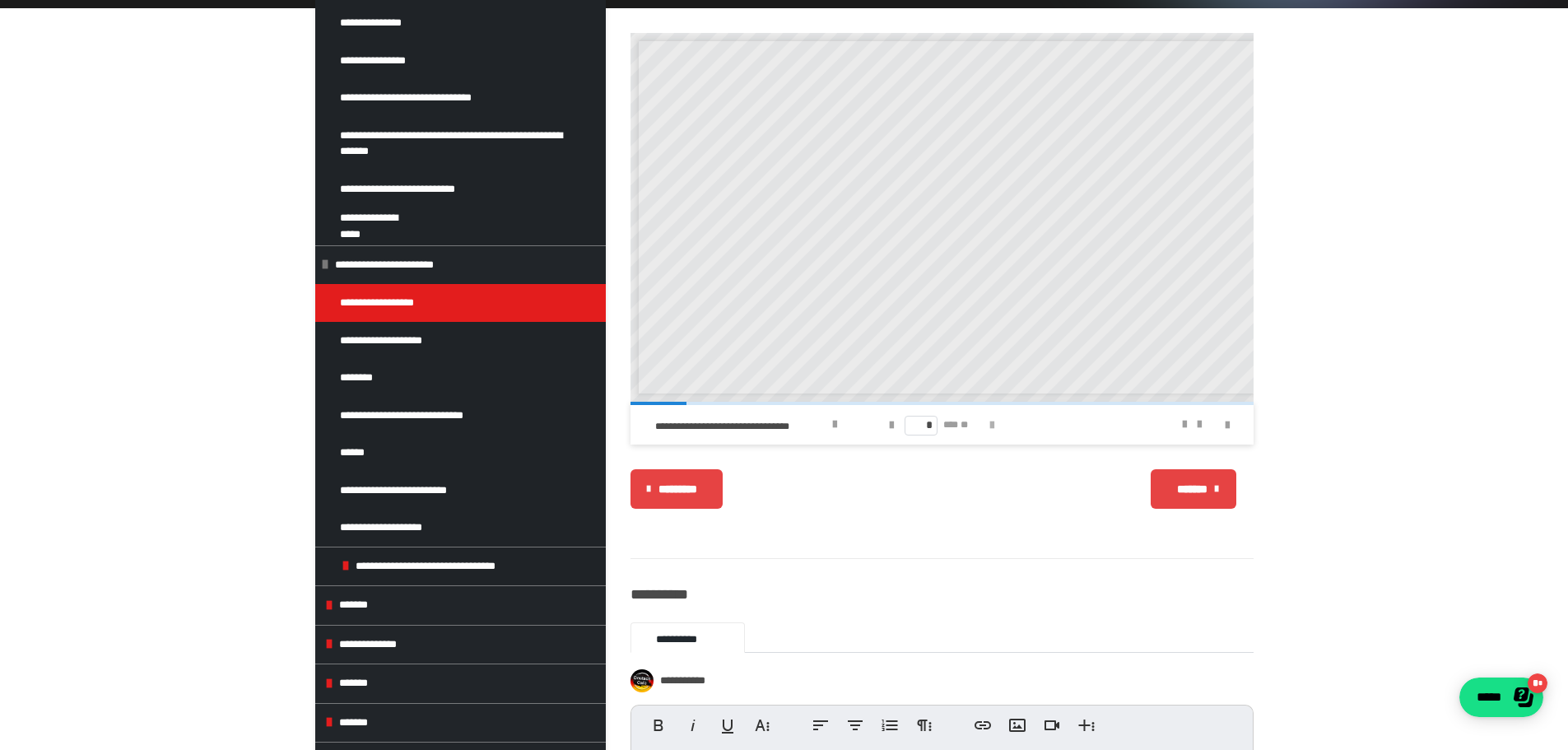 click at bounding box center [992, 426] 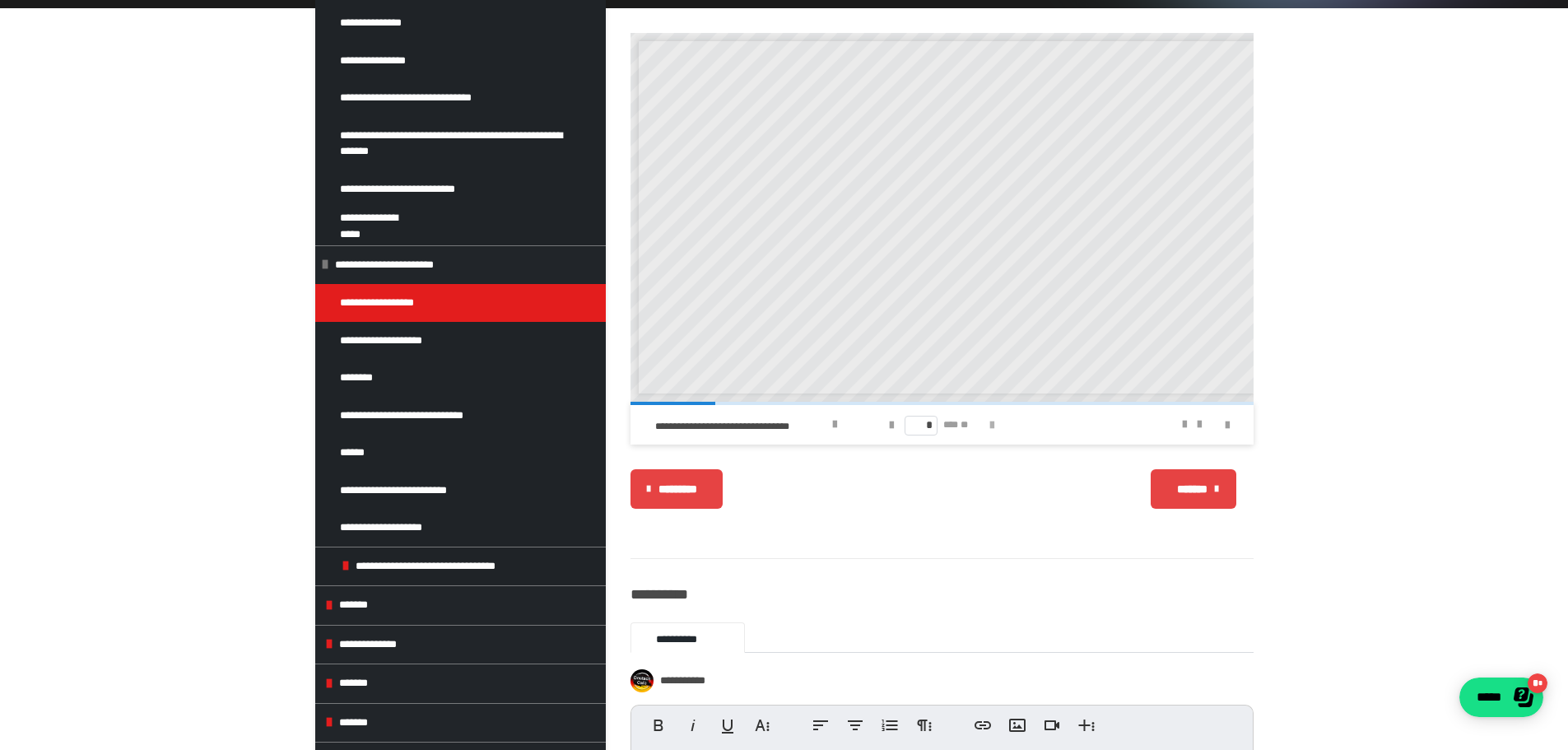 click at bounding box center (992, 426) 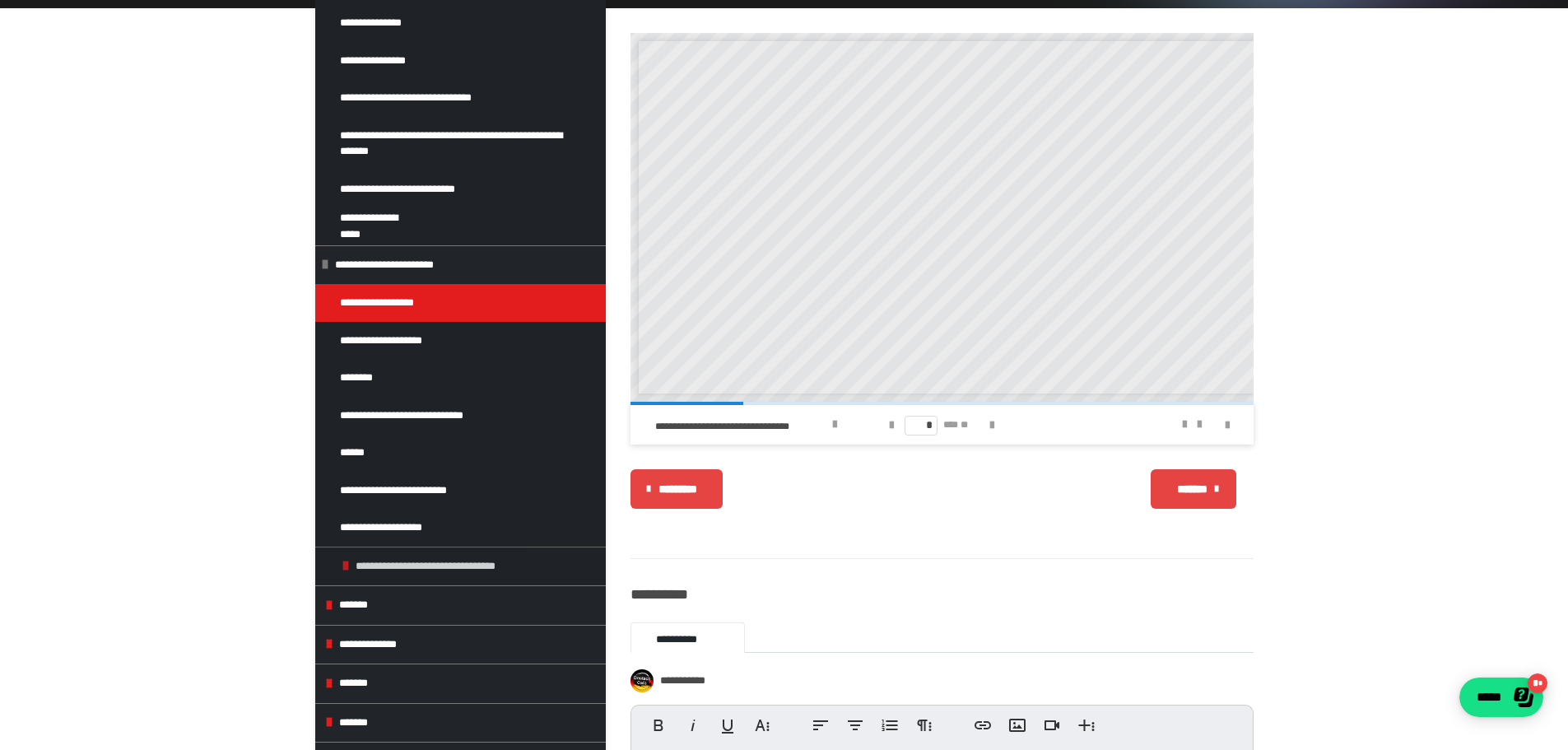 click on "**********" at bounding box center (470, 566) 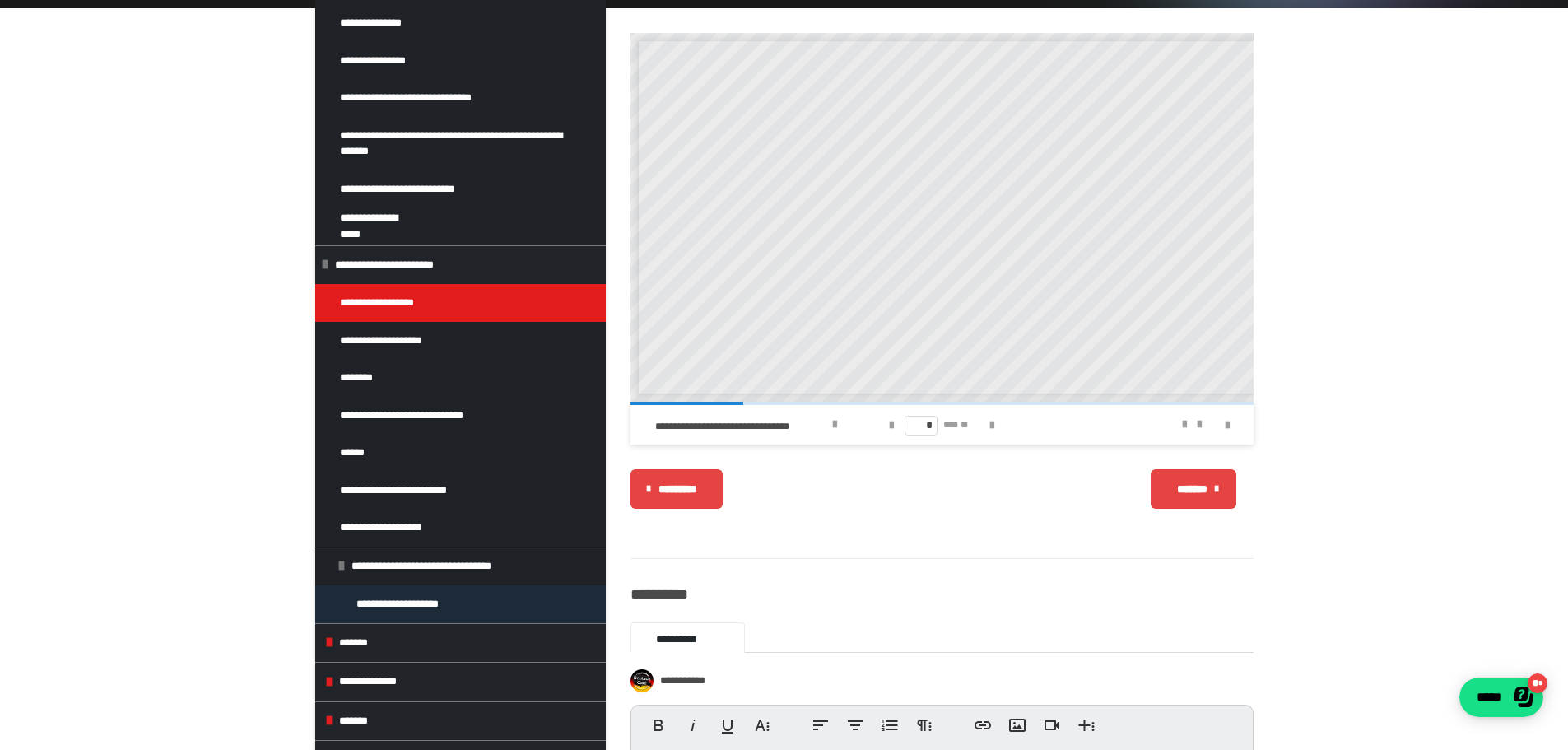 click on "**********" at bounding box center (413, 604) 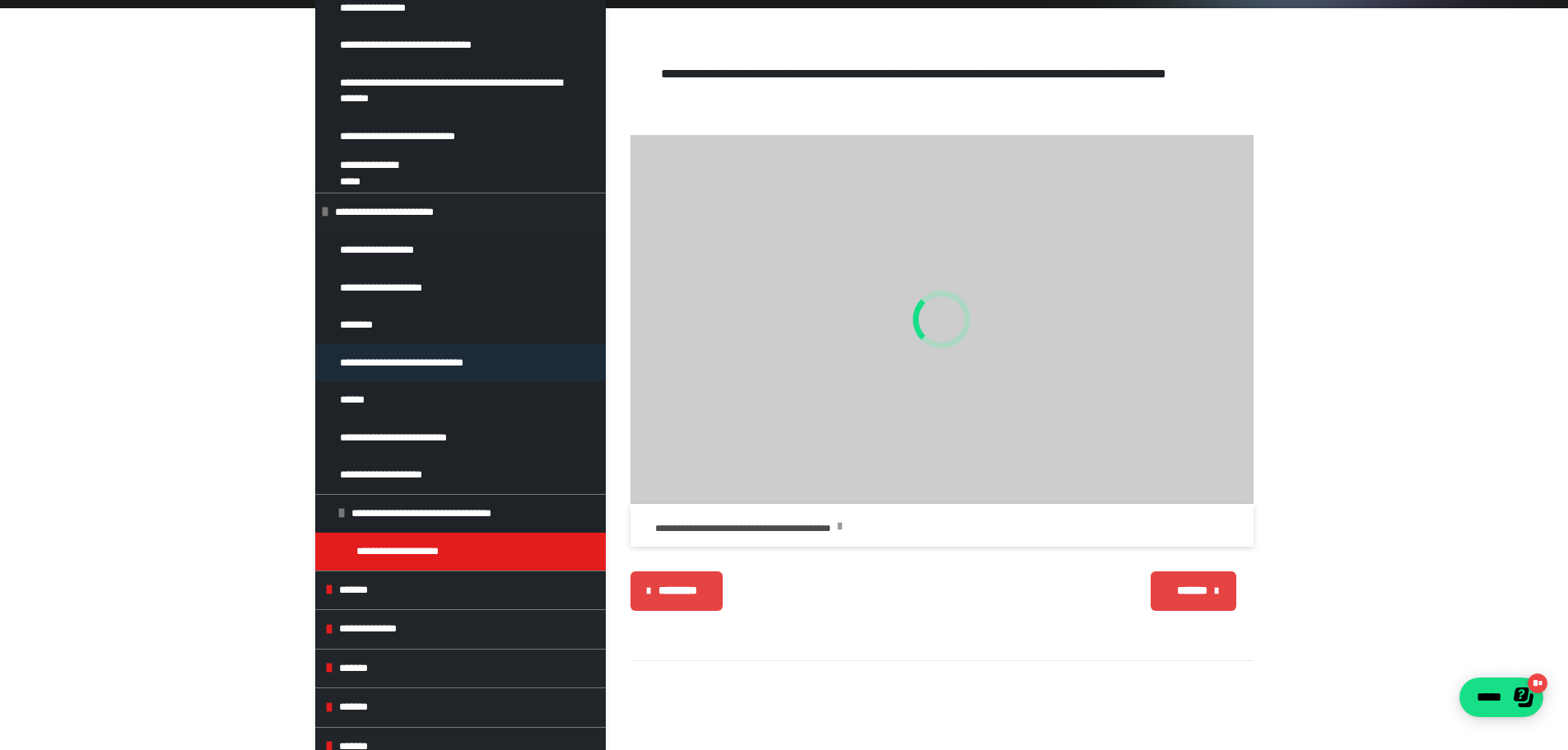 scroll, scrollTop: 412, scrollLeft: 0, axis: vertical 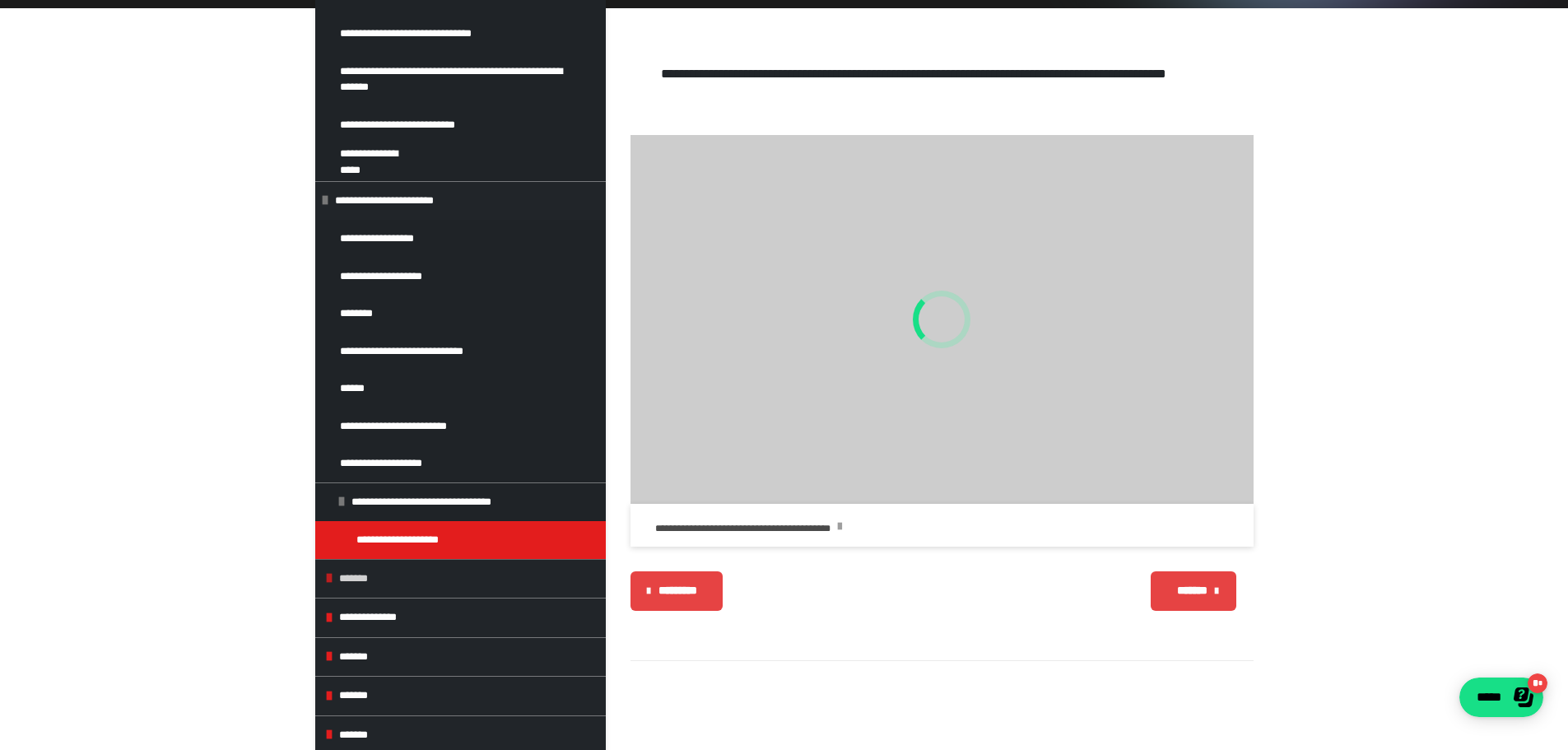 click on "*******" at bounding box center [462, 579] 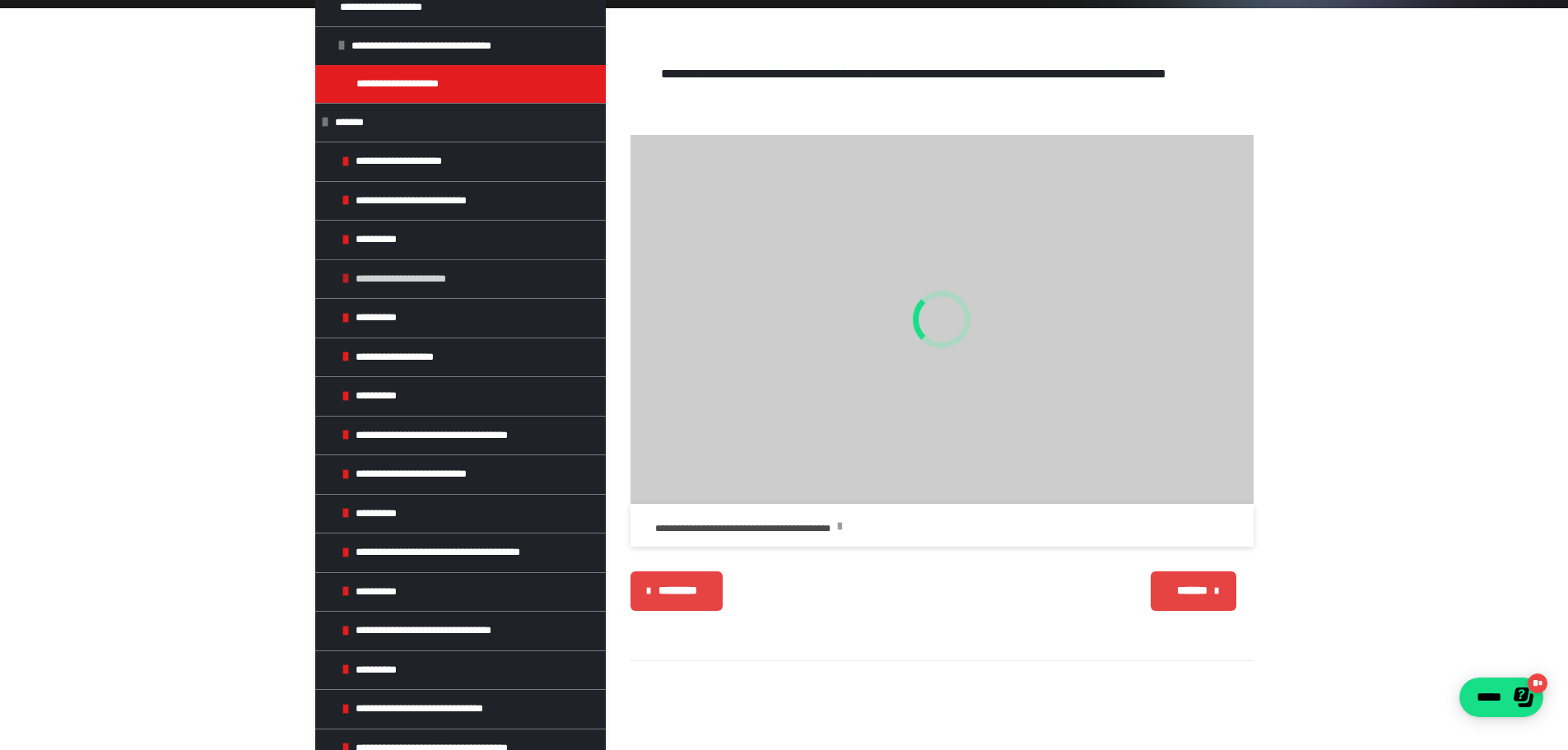 scroll, scrollTop: 879, scrollLeft: 0, axis: vertical 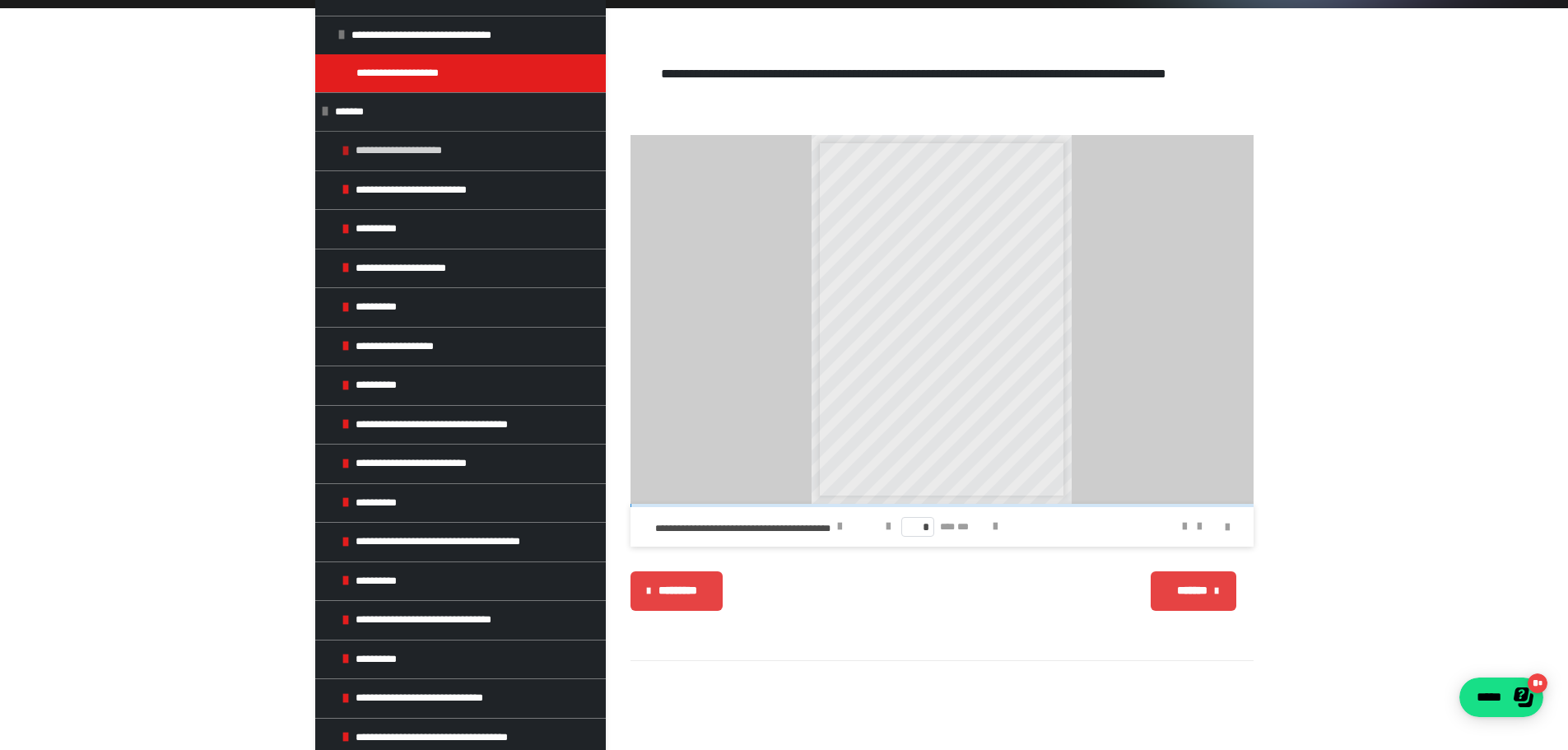 click on "**********" at bounding box center (470, 151) 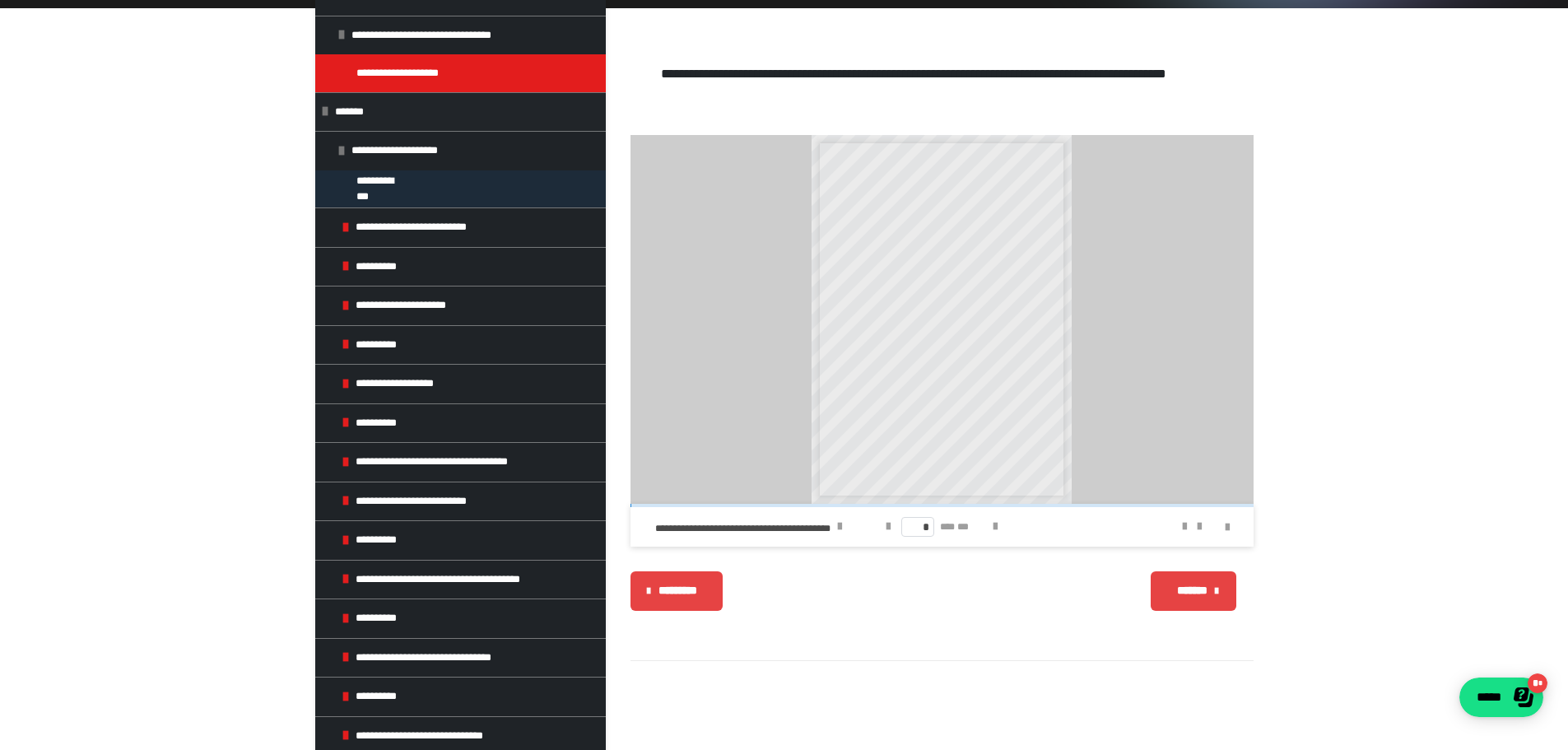 click on "**********" at bounding box center (460, 189) 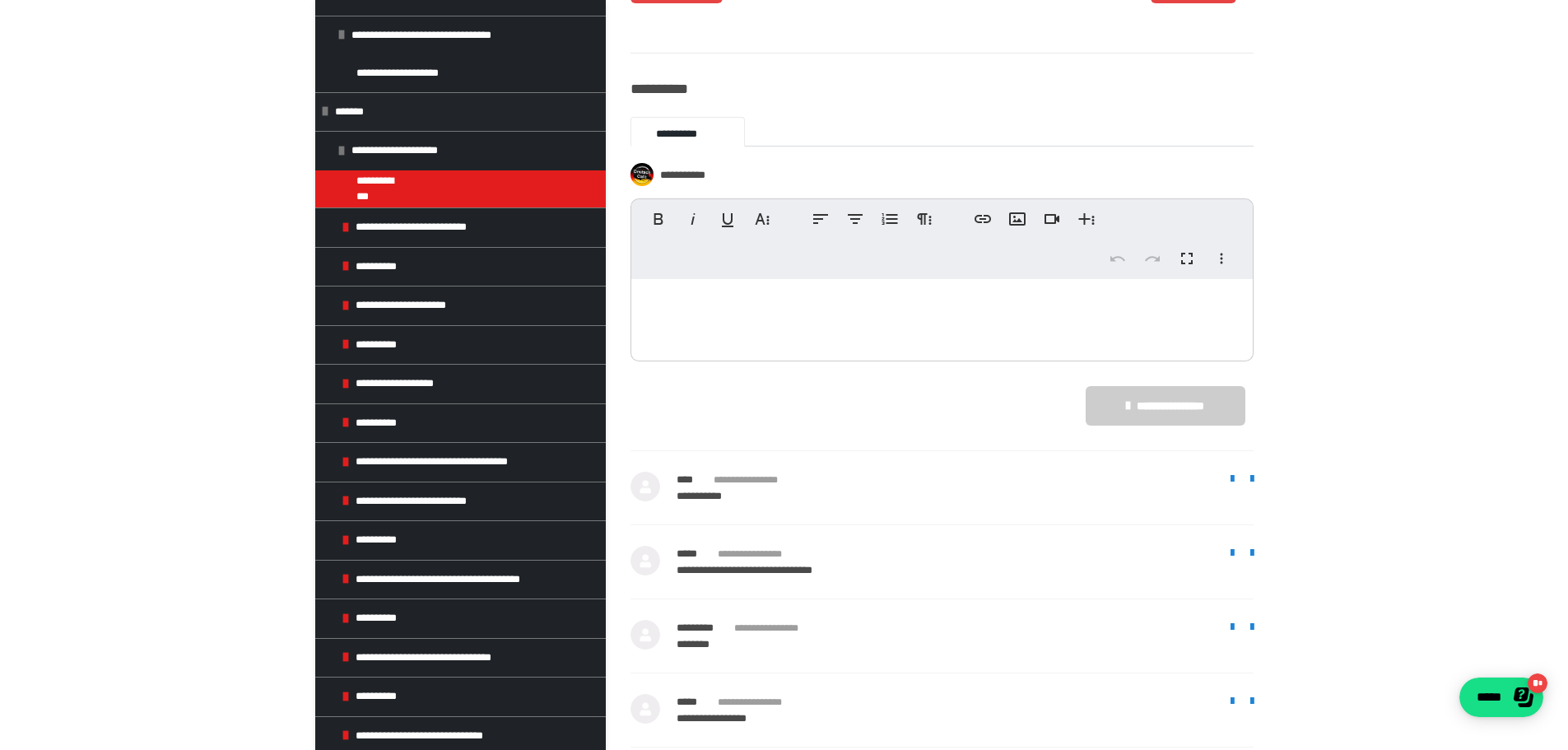 scroll, scrollTop: 5327, scrollLeft: 0, axis: vertical 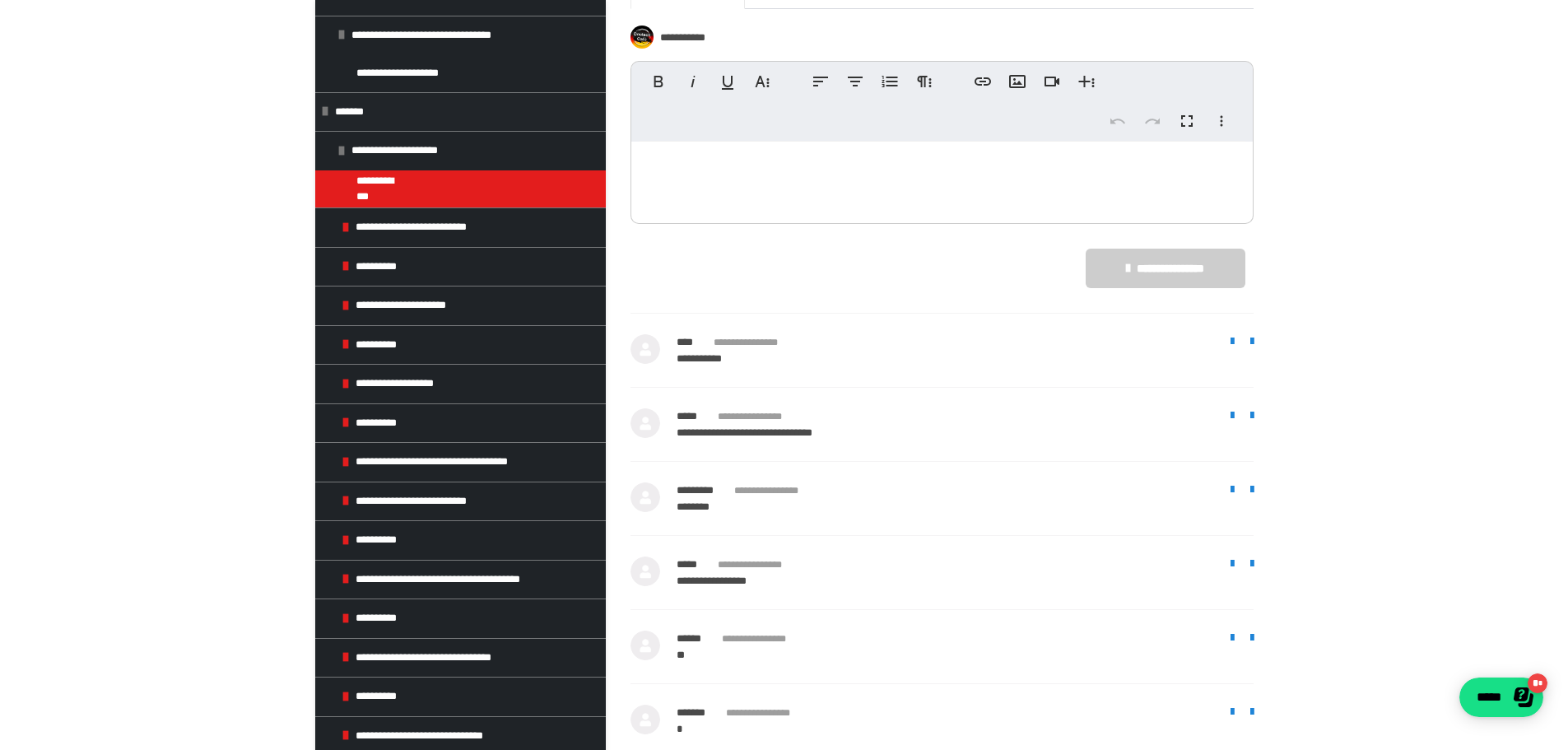 click at bounding box center (942, 179) 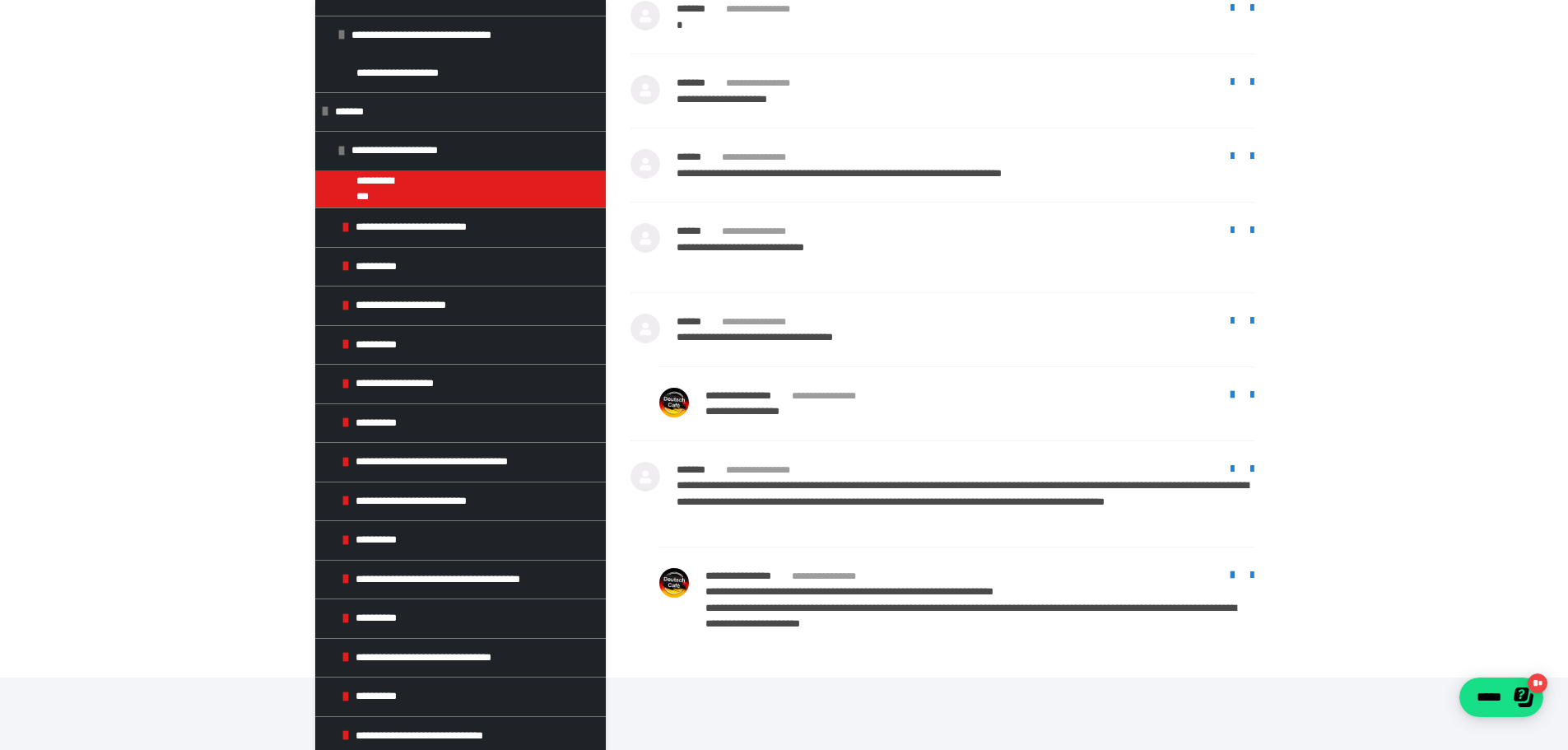 scroll, scrollTop: 6040, scrollLeft: 0, axis: vertical 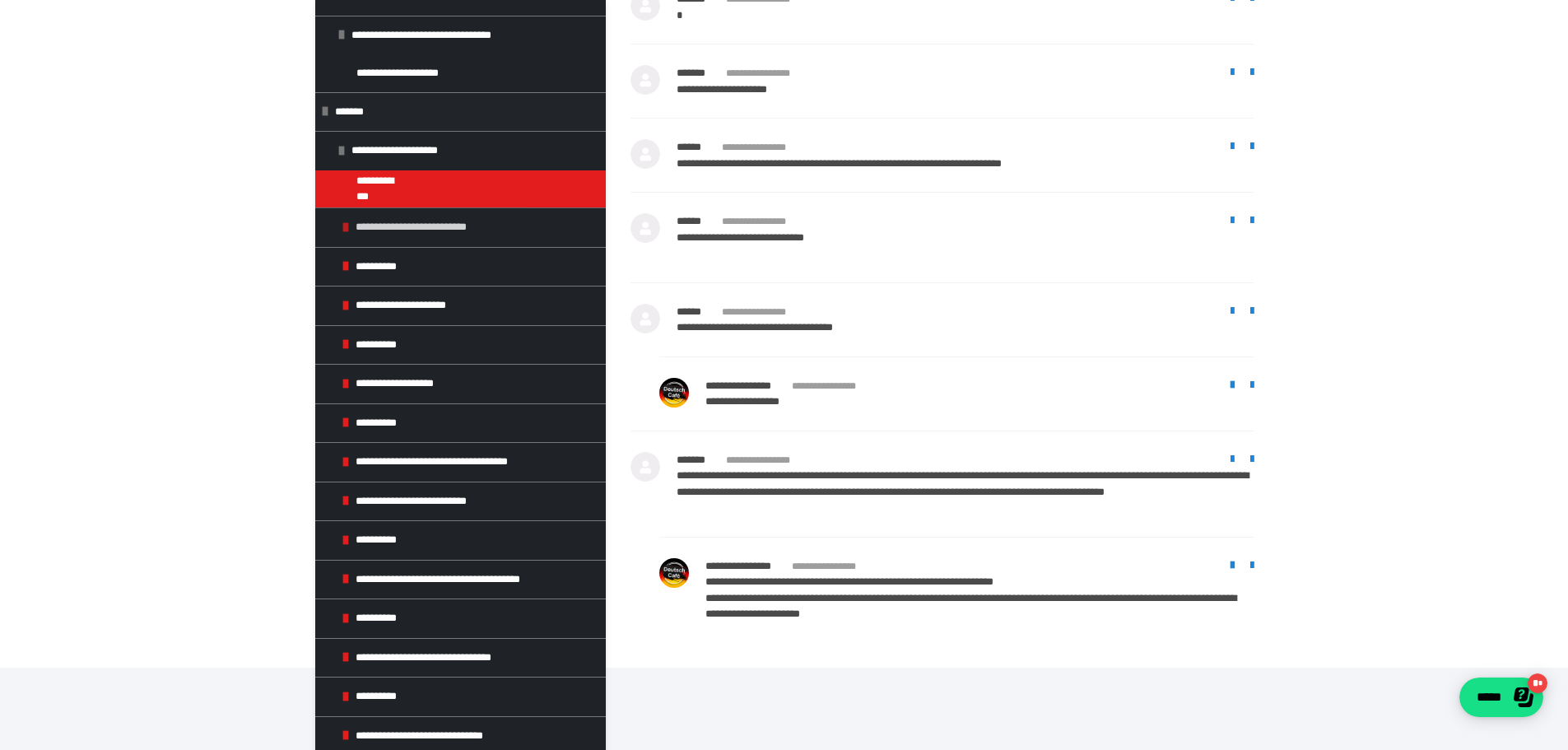 click on "**********" at bounding box center [470, 227] 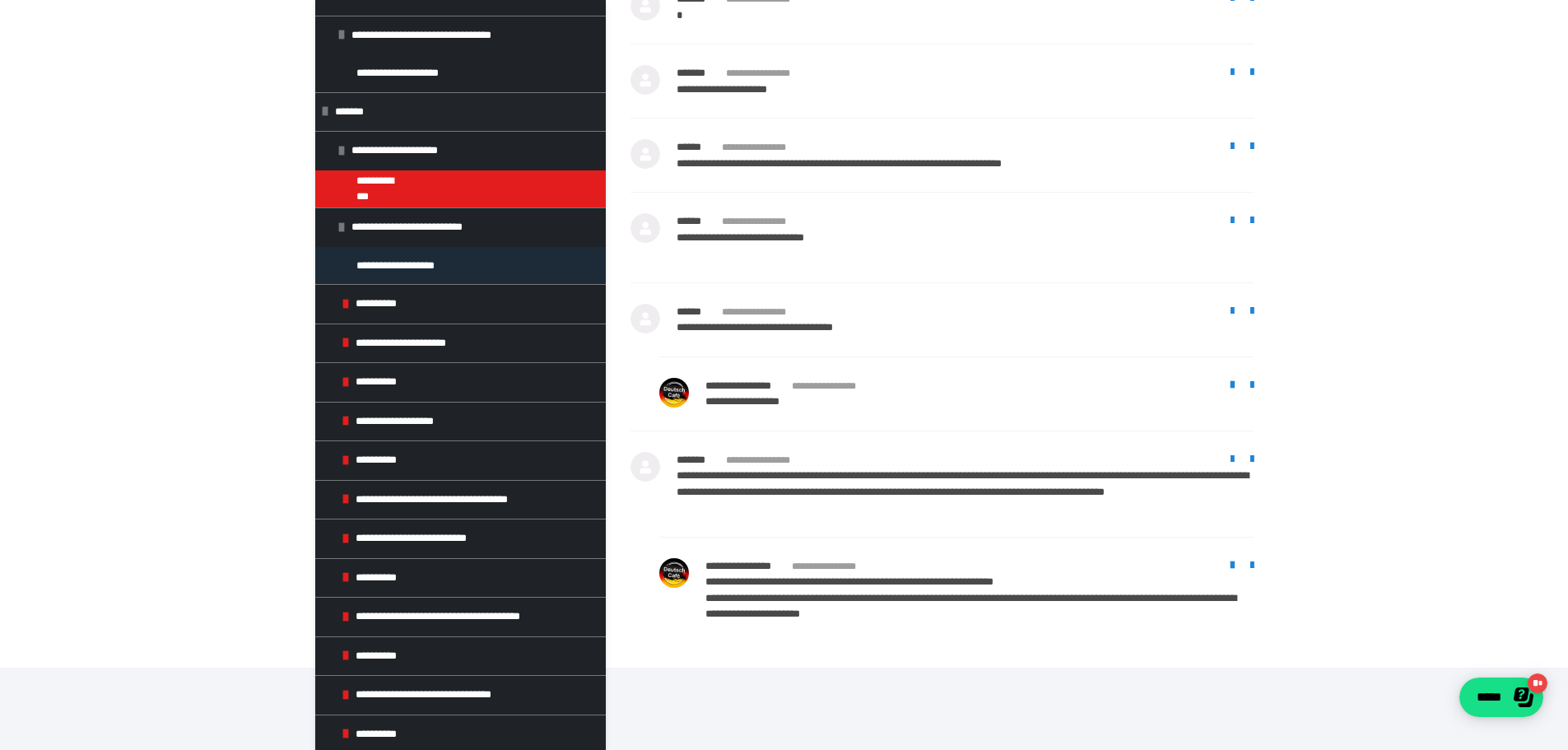 click on "**********" at bounding box center (460, 266) 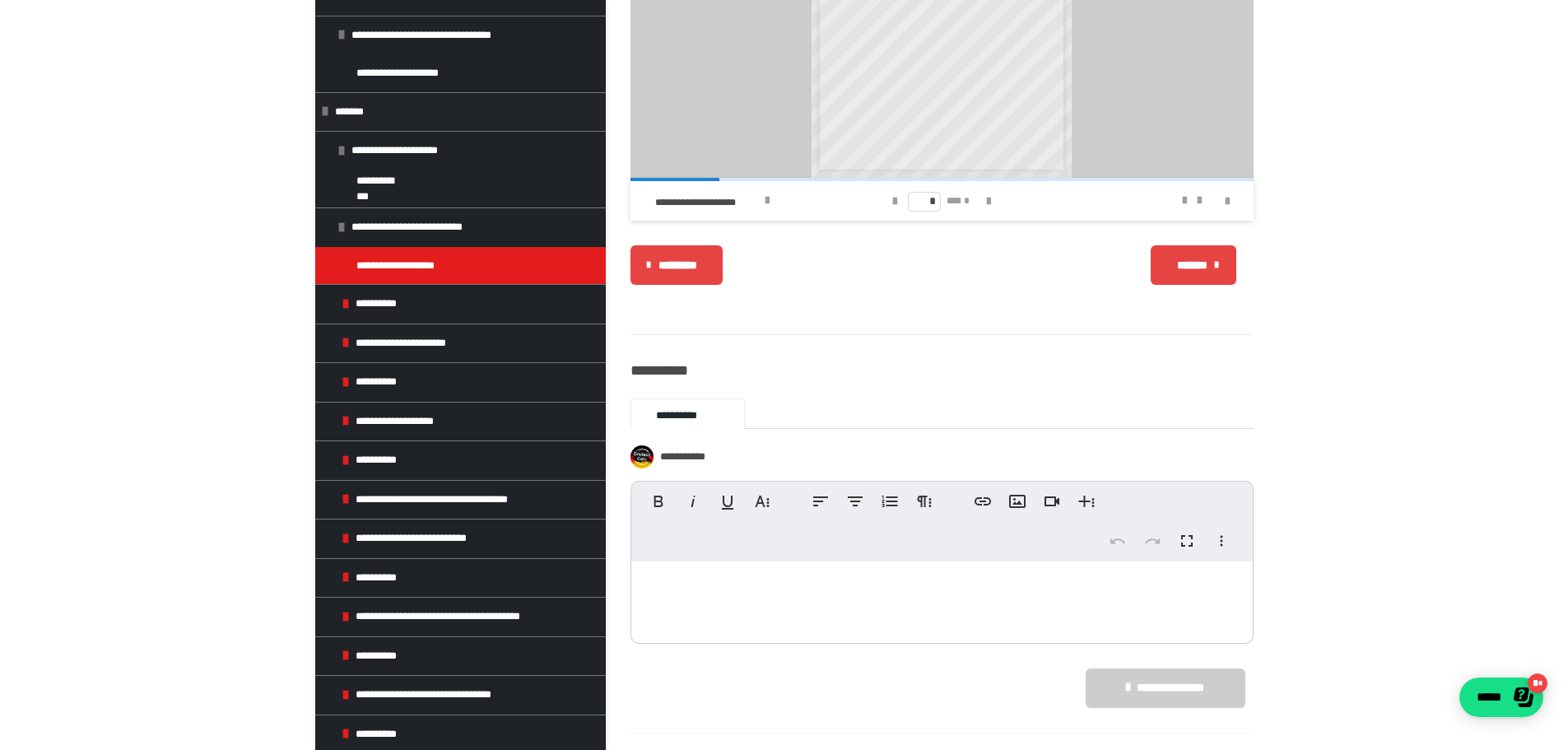 scroll, scrollTop: 8180, scrollLeft: 0, axis: vertical 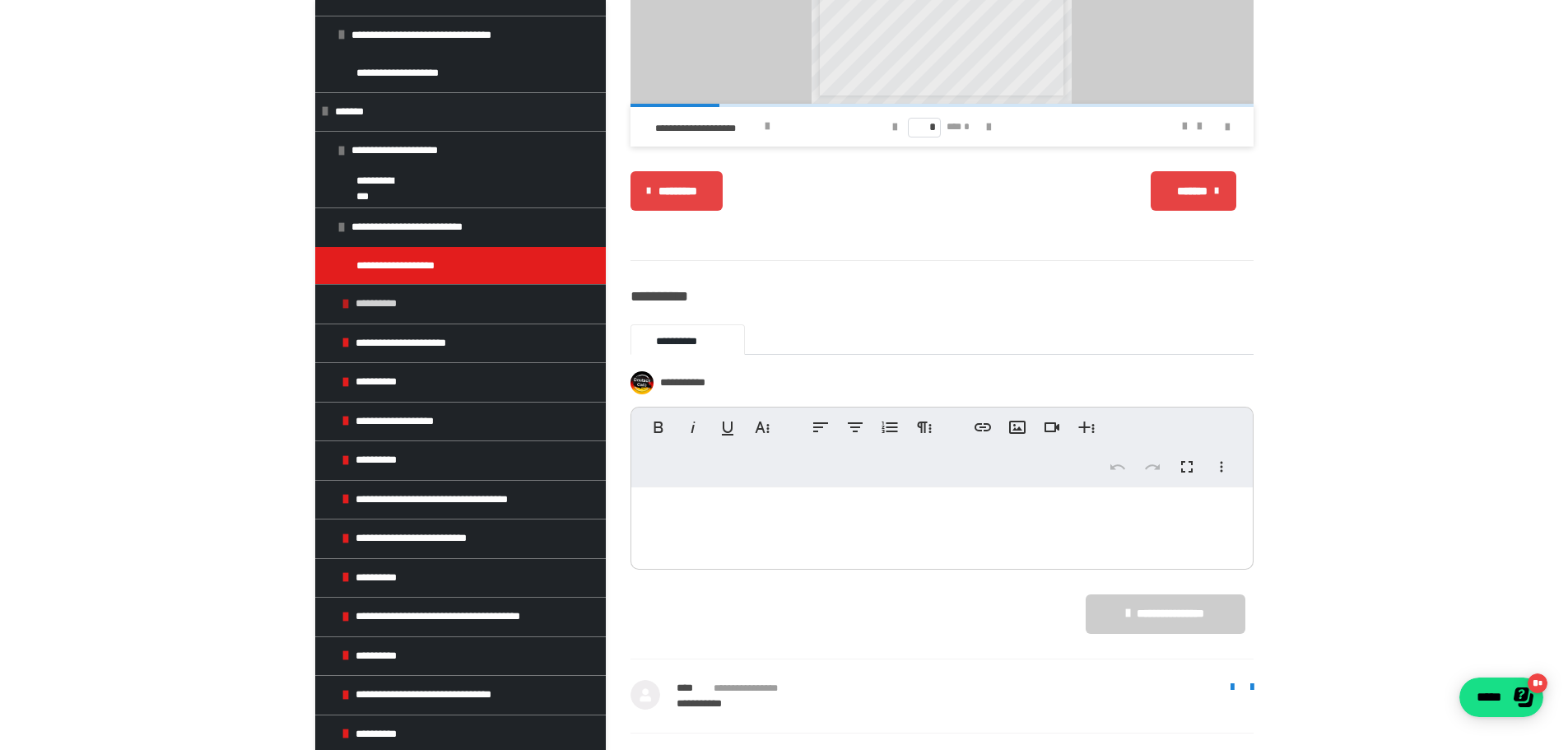 click on "**********" at bounding box center [470, 304] 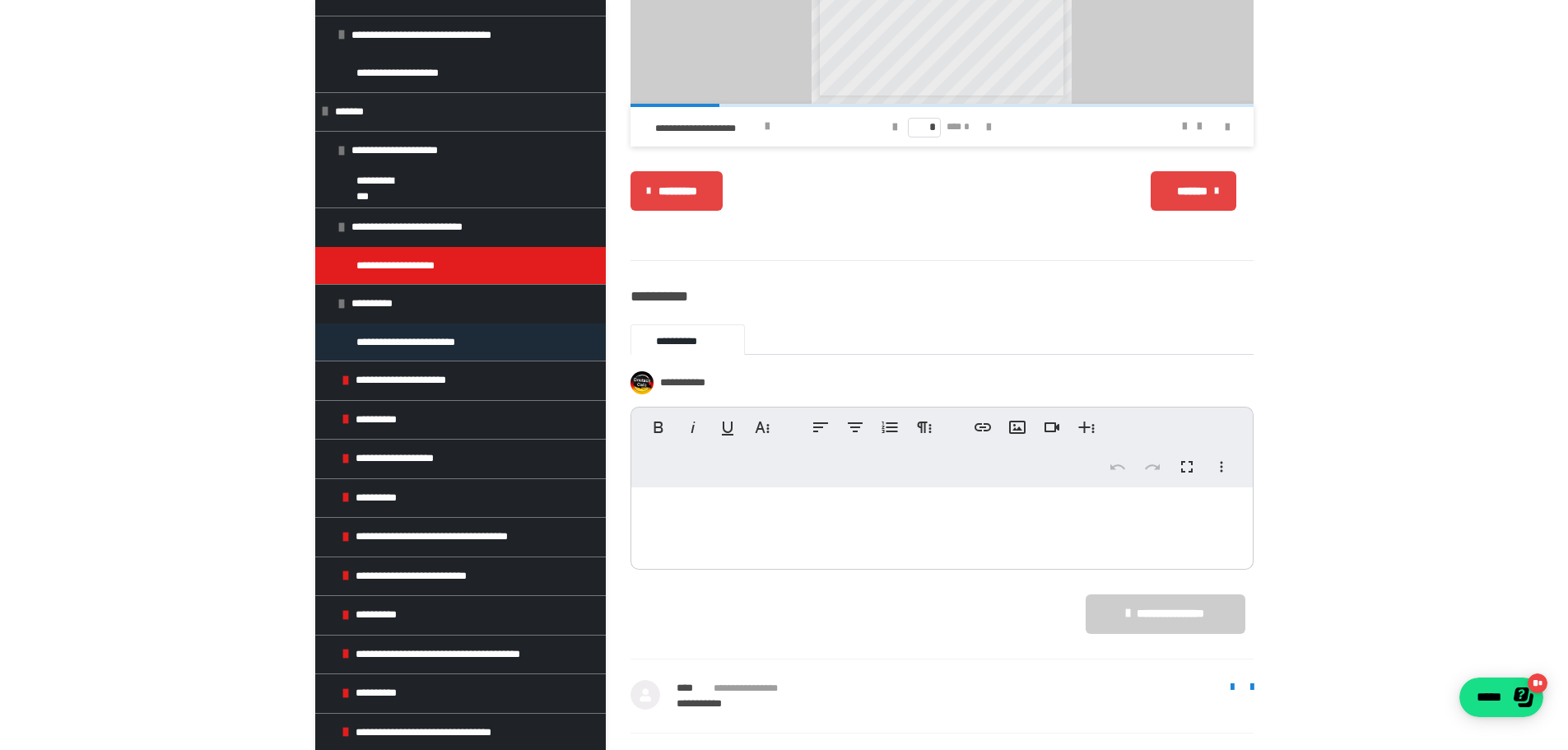 click on "**********" at bounding box center (413, 342) 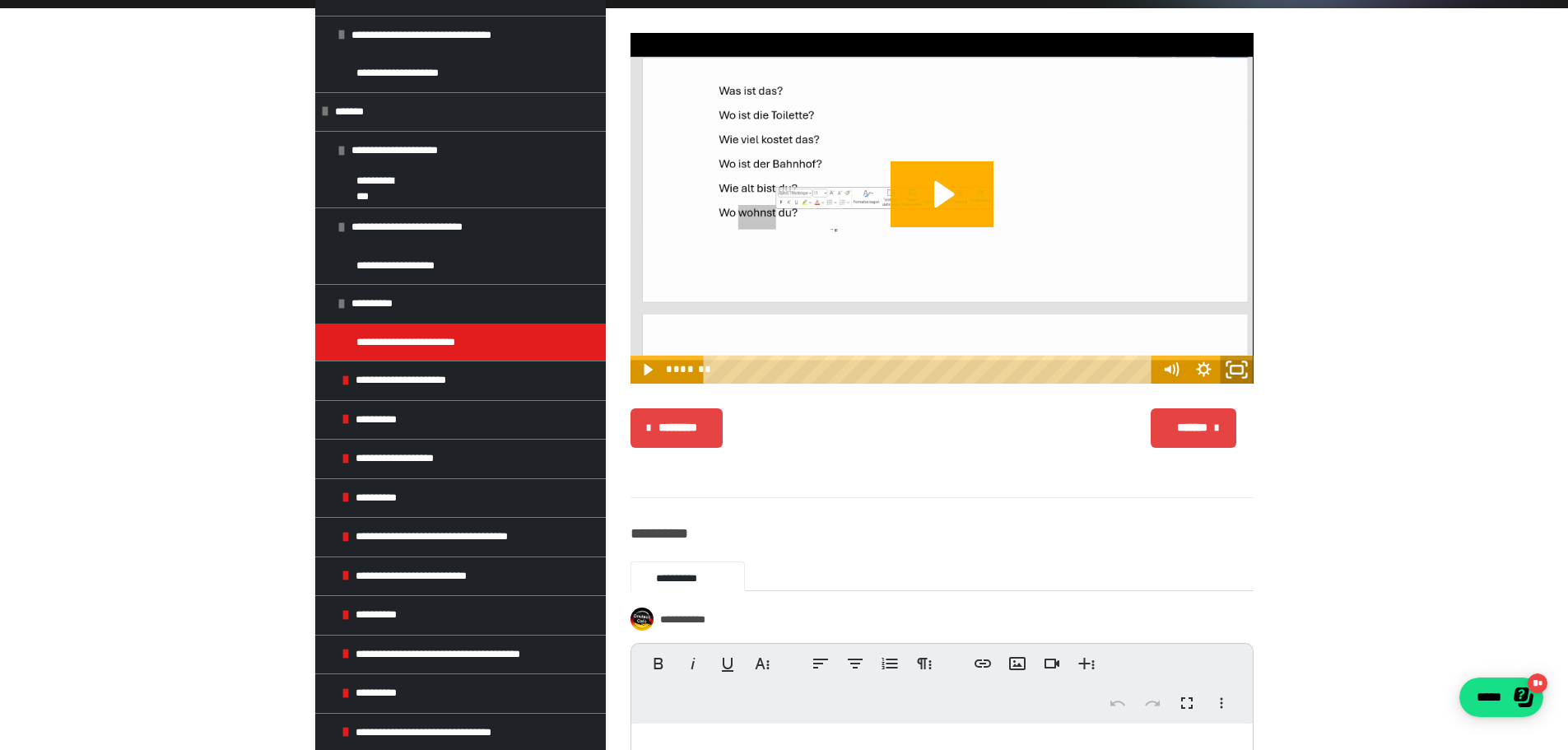 click 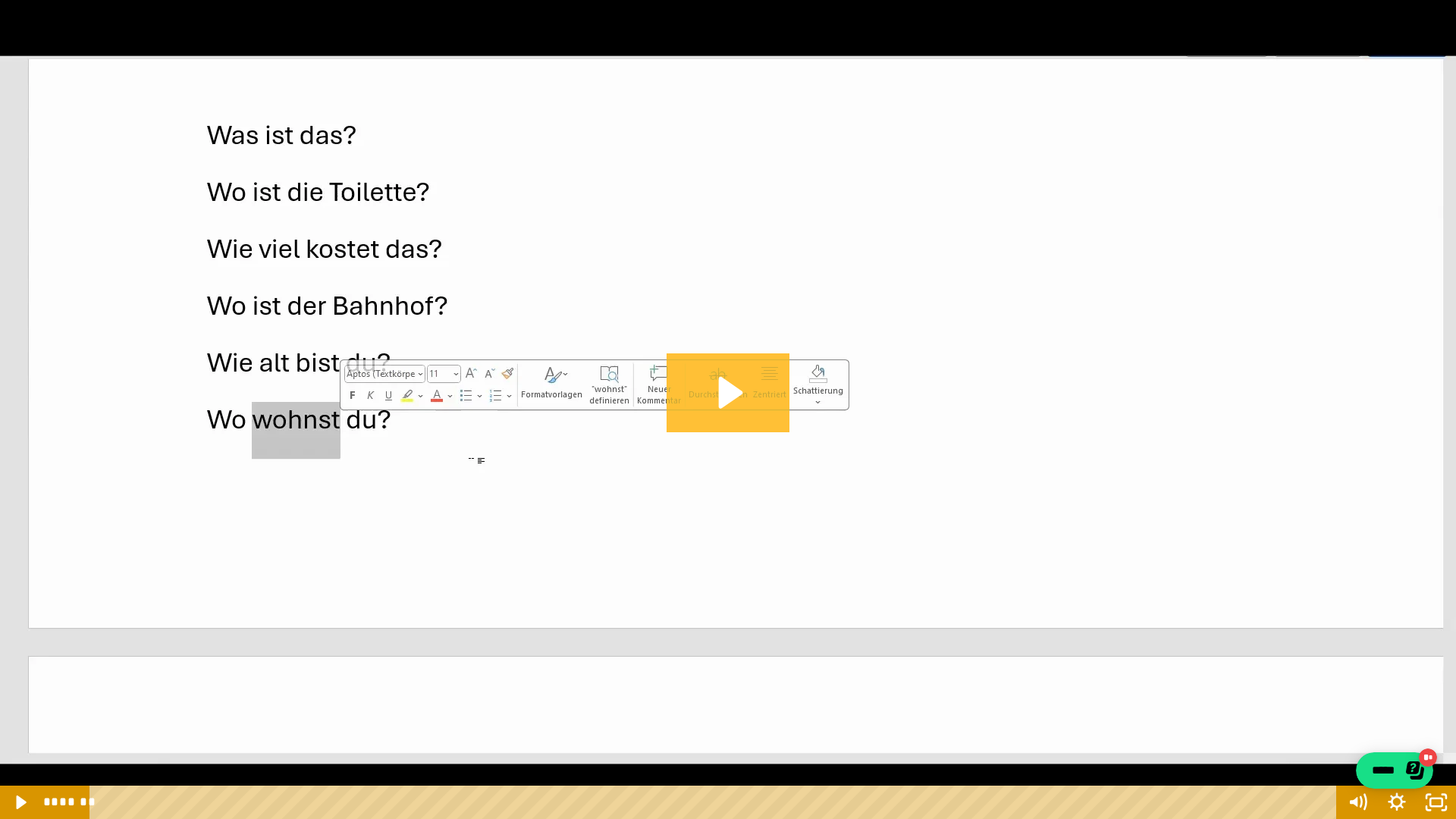 click 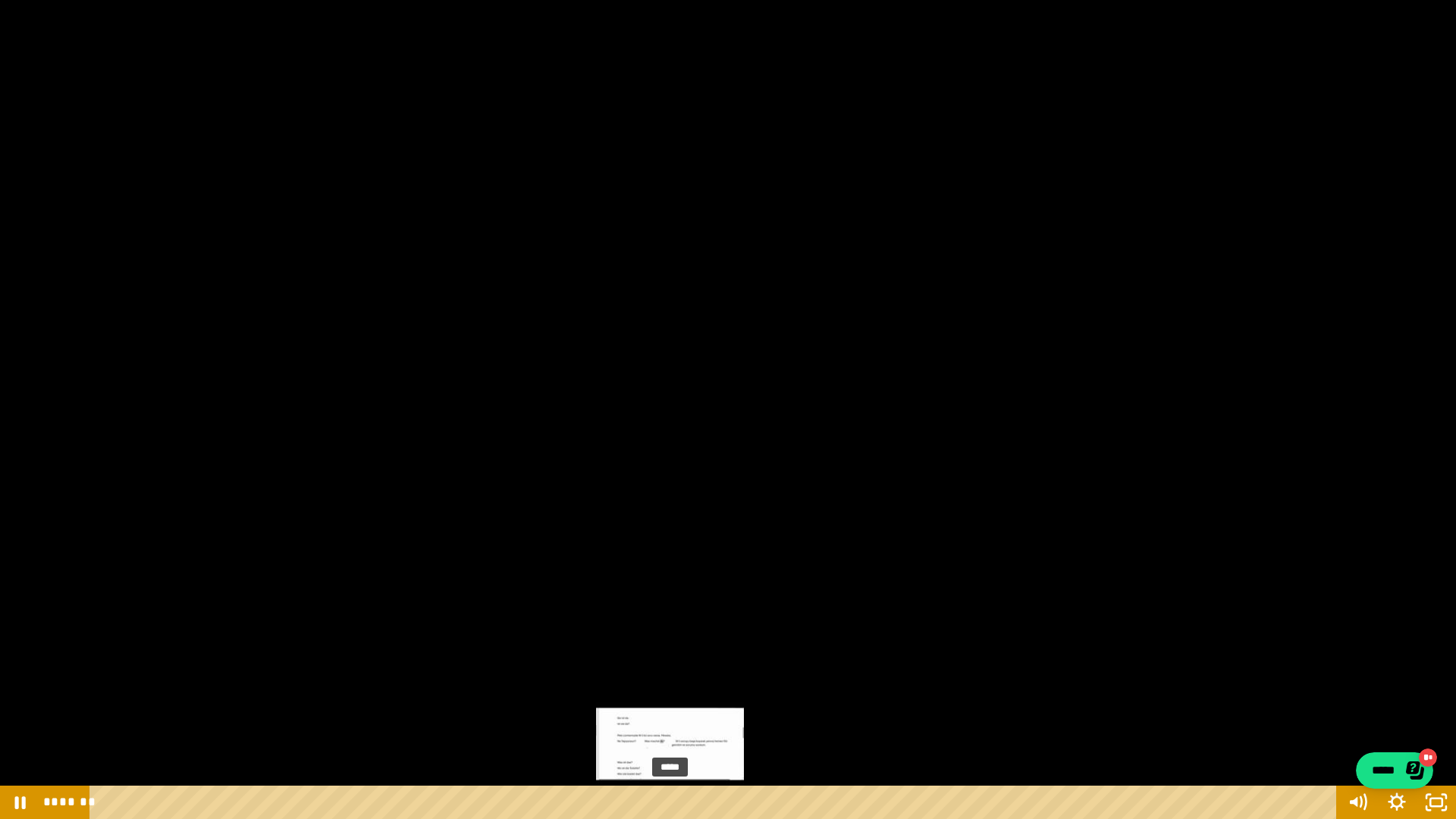 click on "*****" at bounding box center (715, 802) 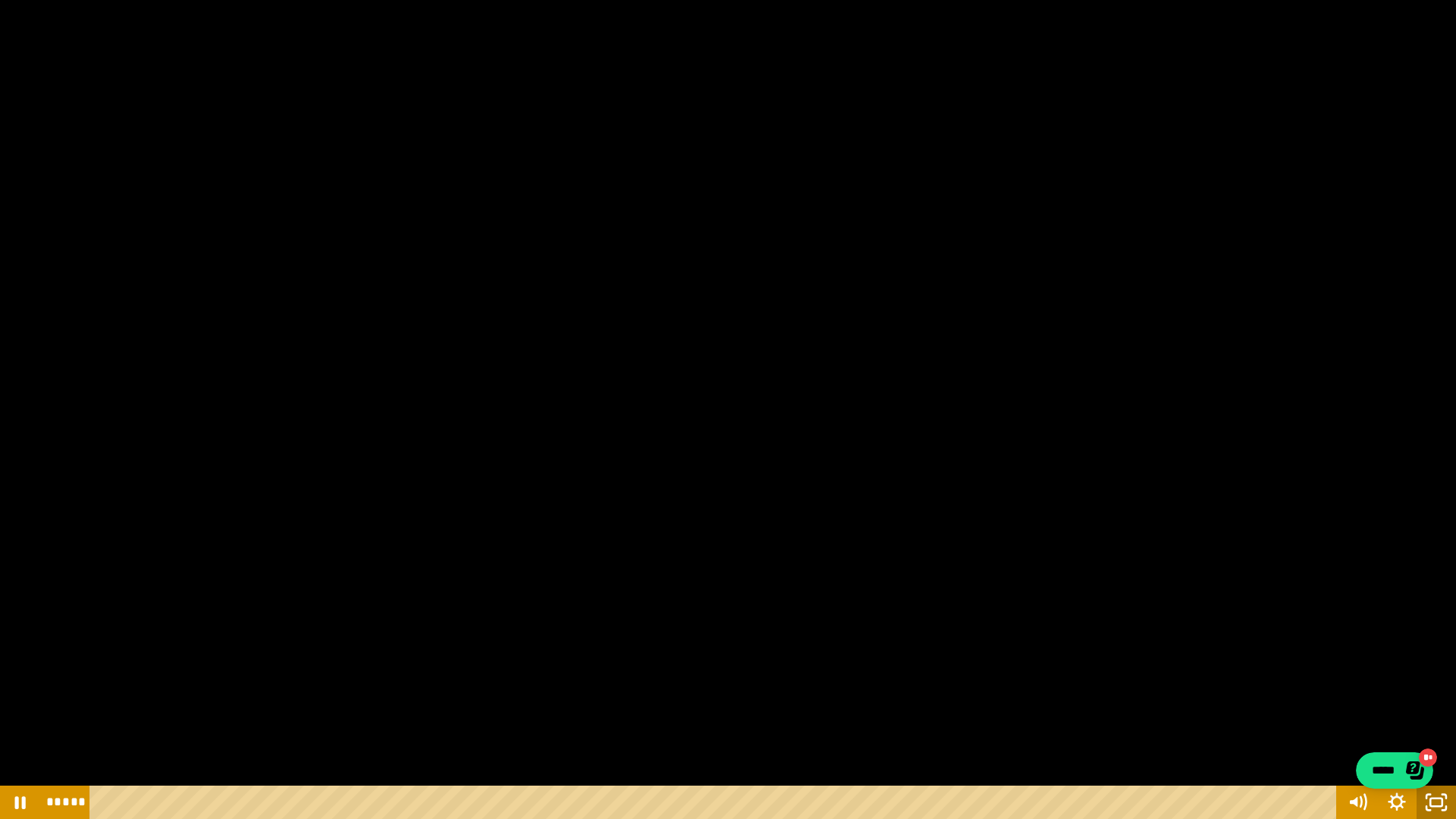 click 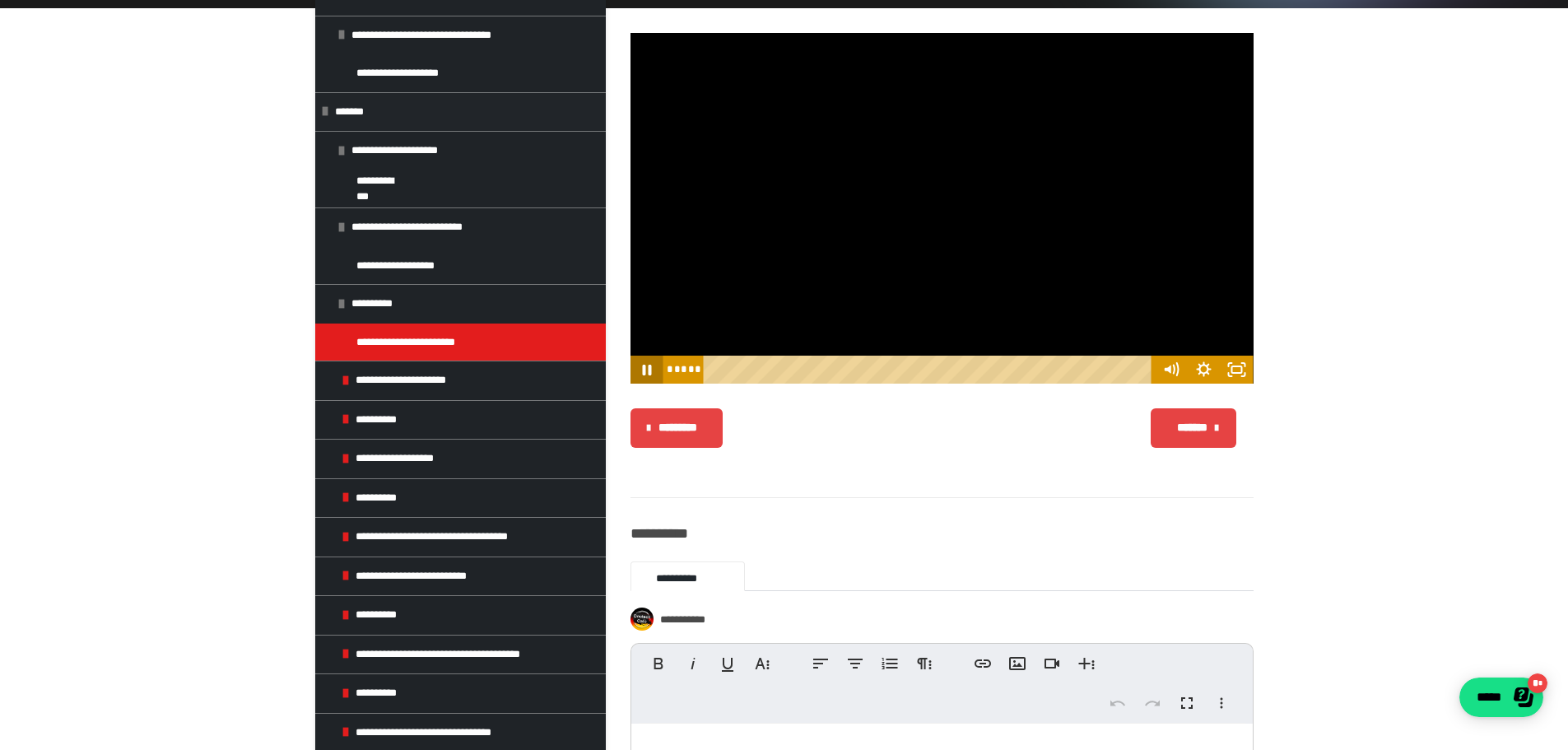 click 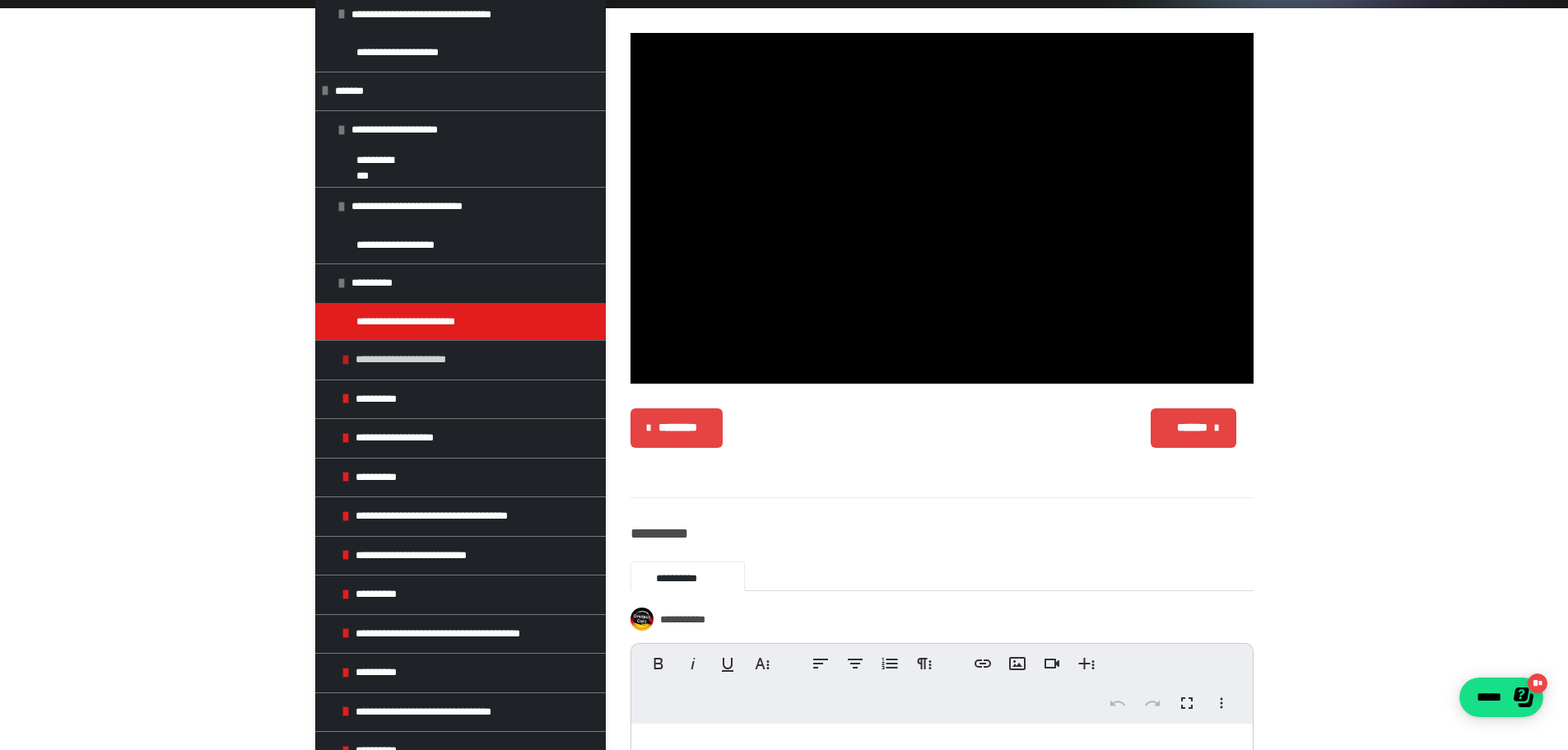scroll, scrollTop: 906, scrollLeft: 0, axis: vertical 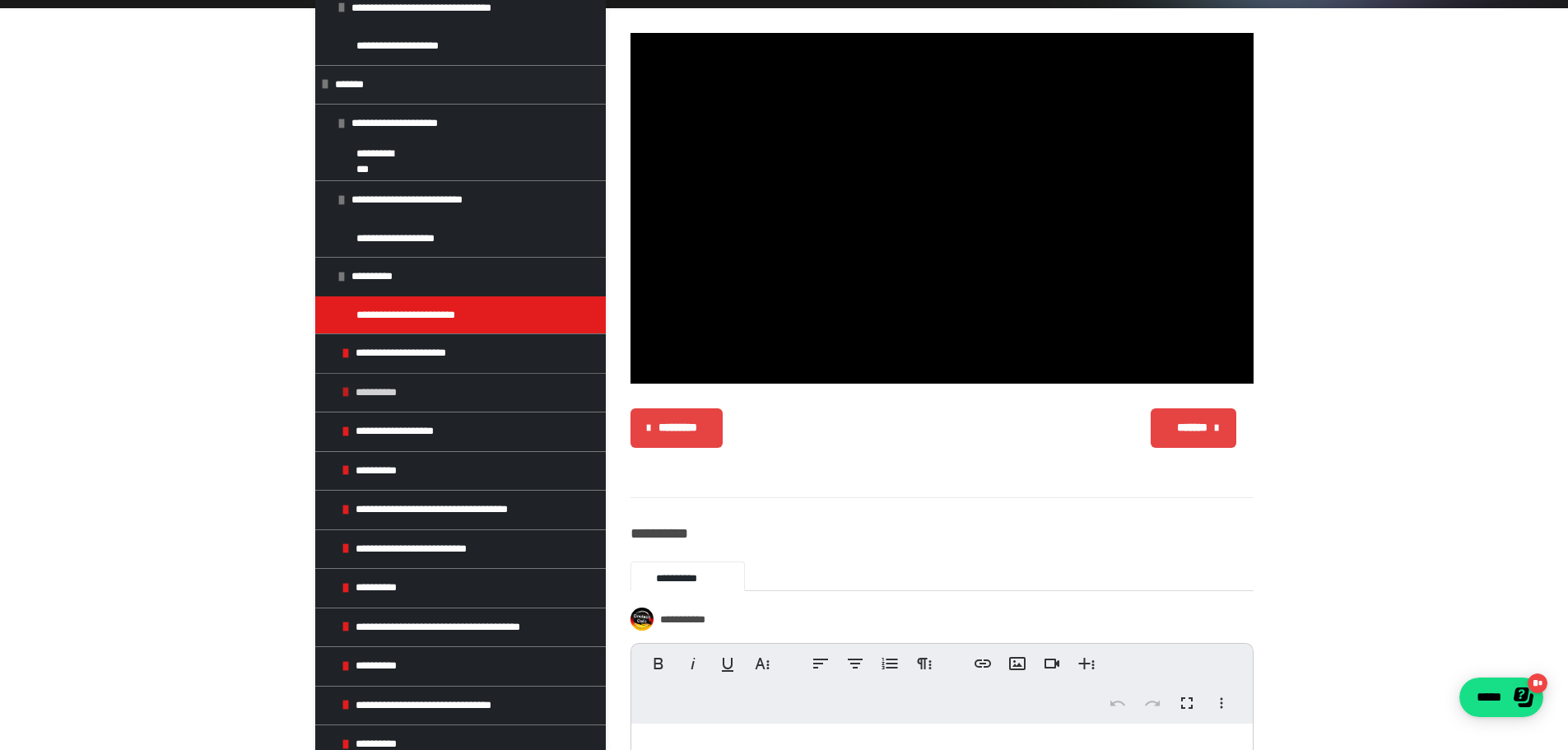click on "**********" at bounding box center (470, 393) 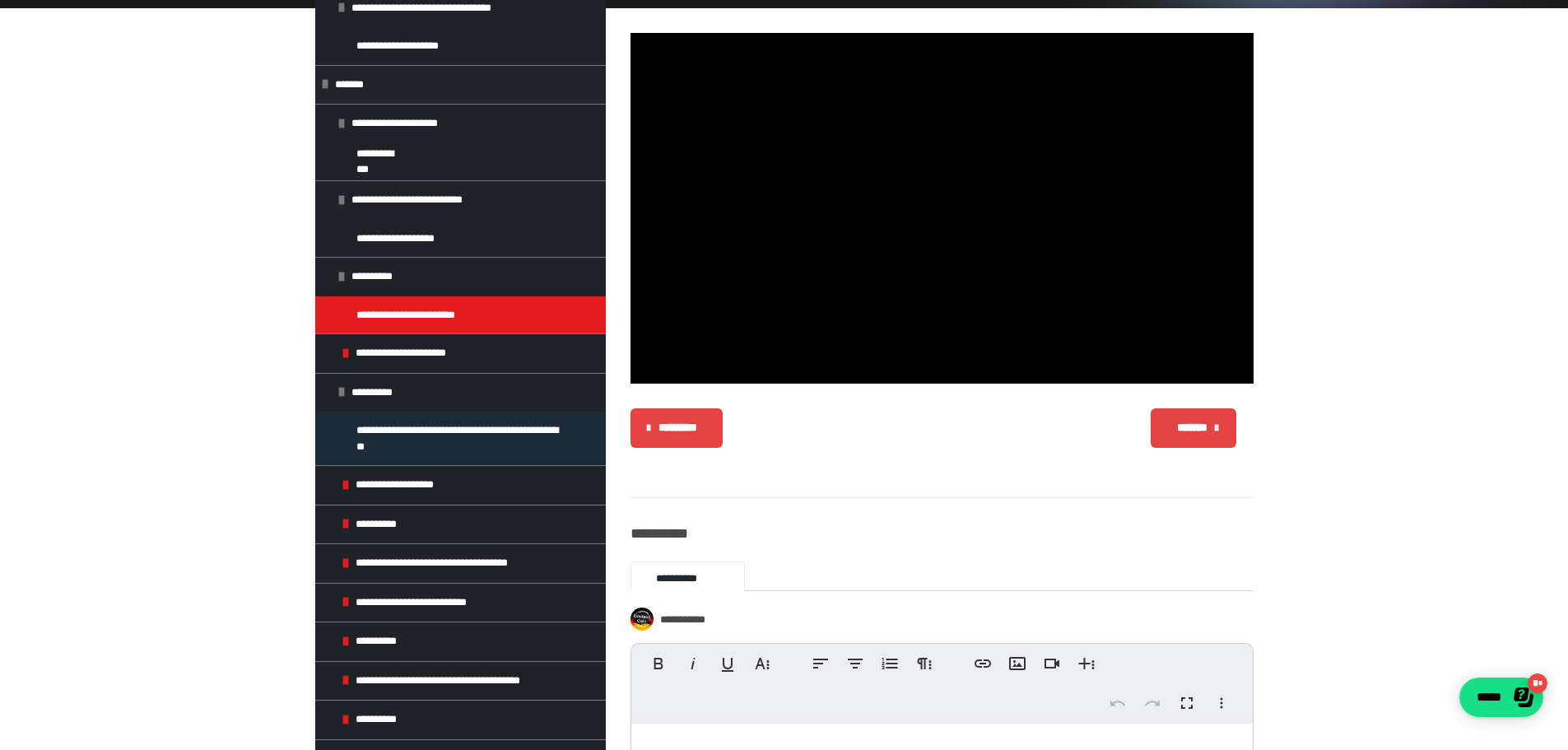 click on "**********" at bounding box center [463, 438] 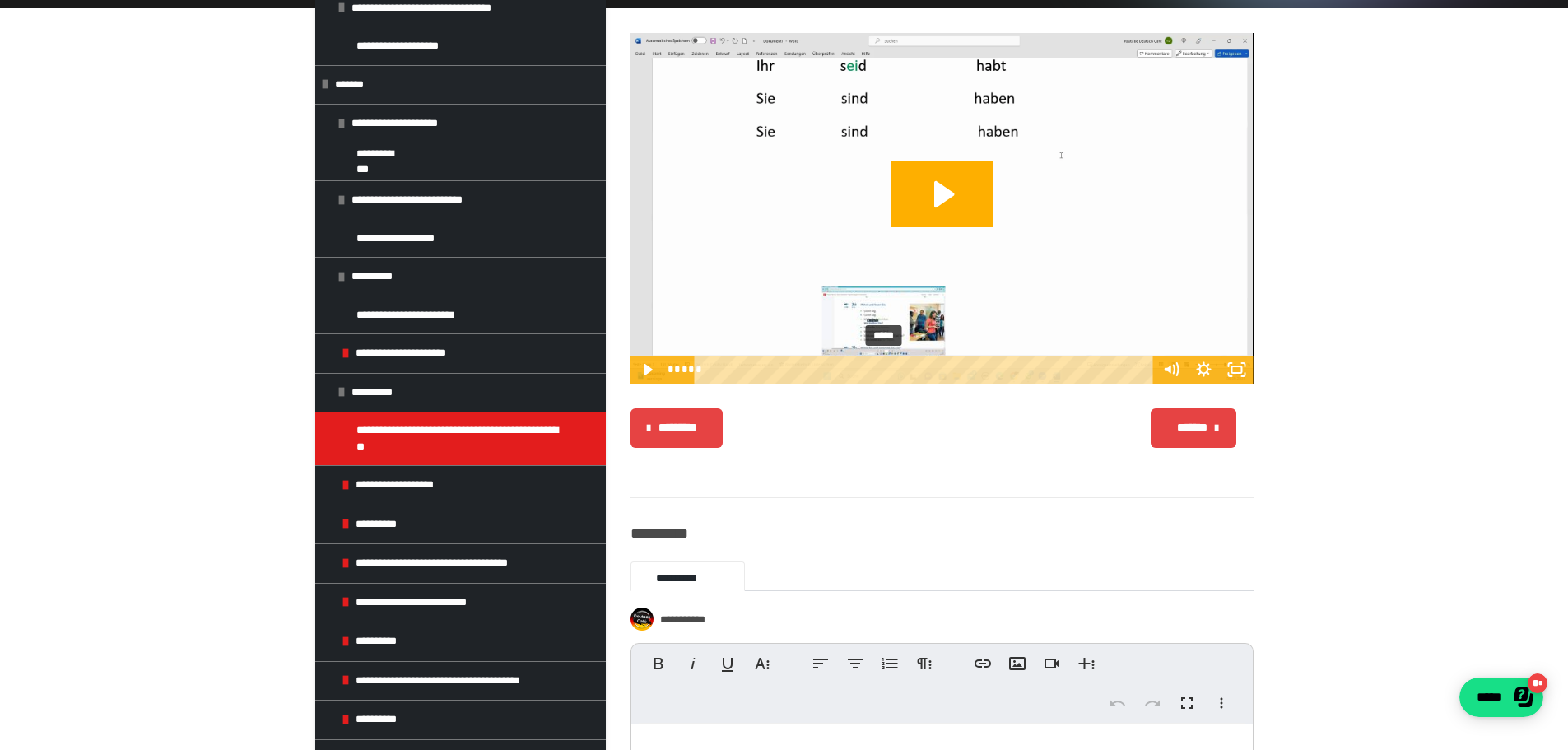 click on "*****" at bounding box center [926, 370] 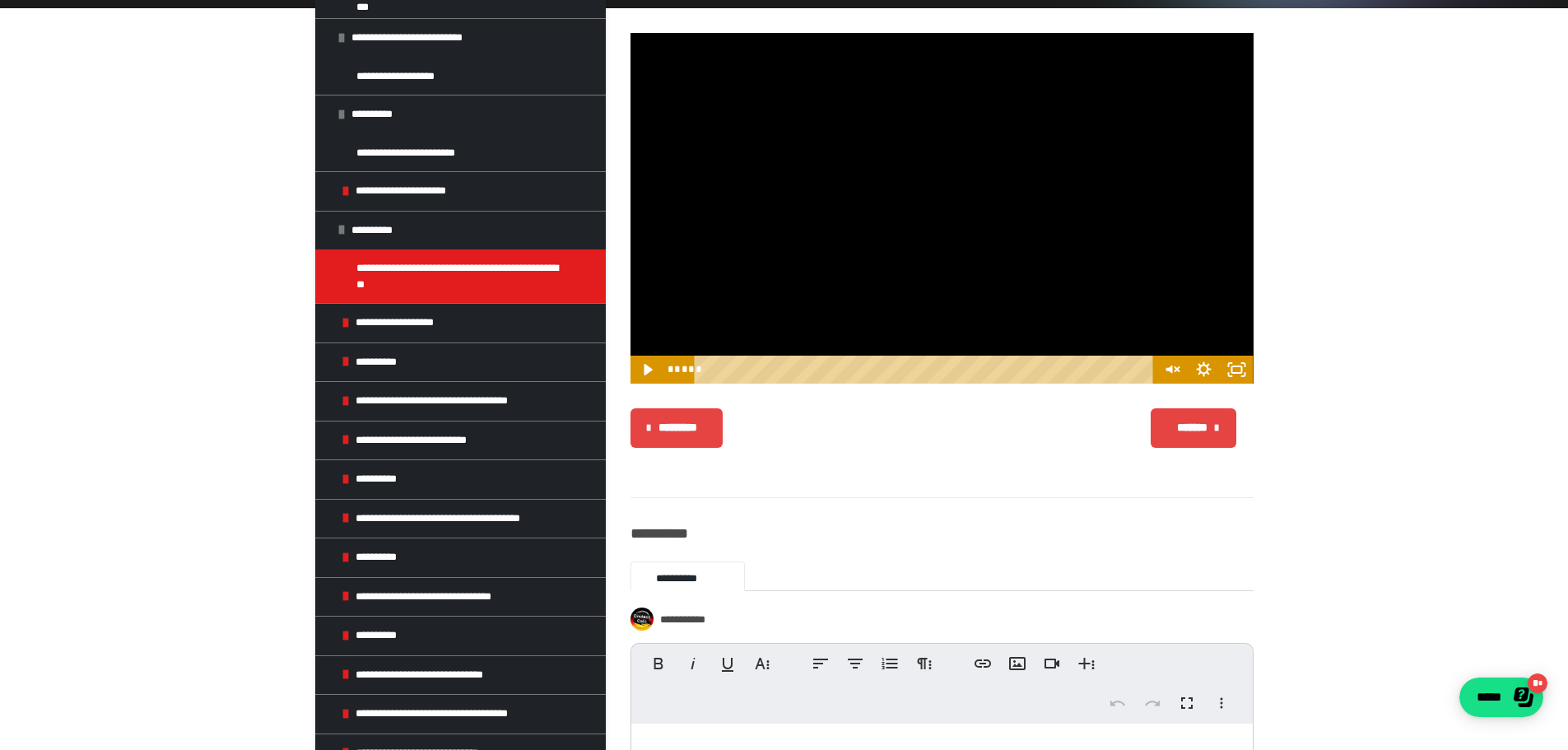 scroll, scrollTop: 1071, scrollLeft: 0, axis: vertical 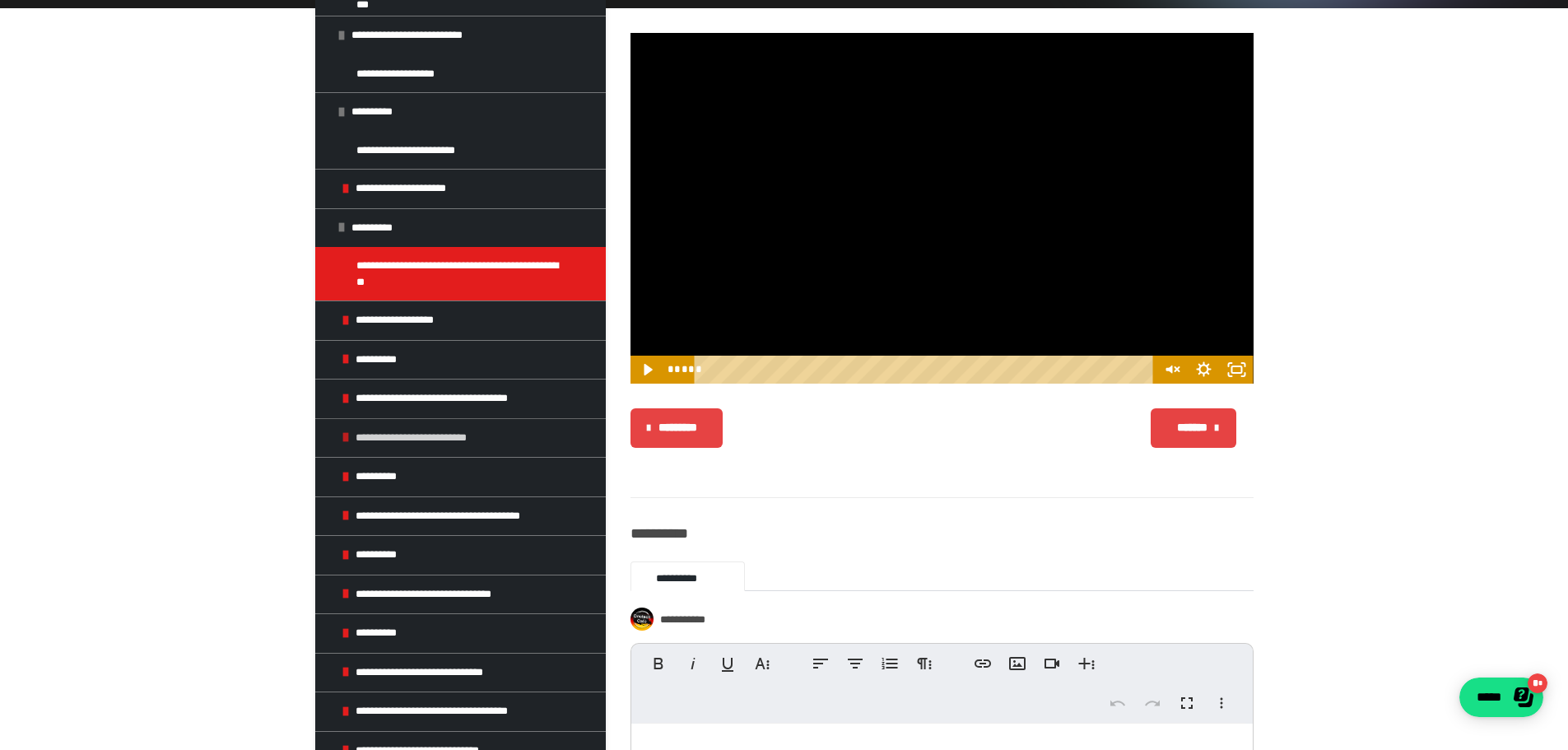 click on "**********" at bounding box center (470, 438) 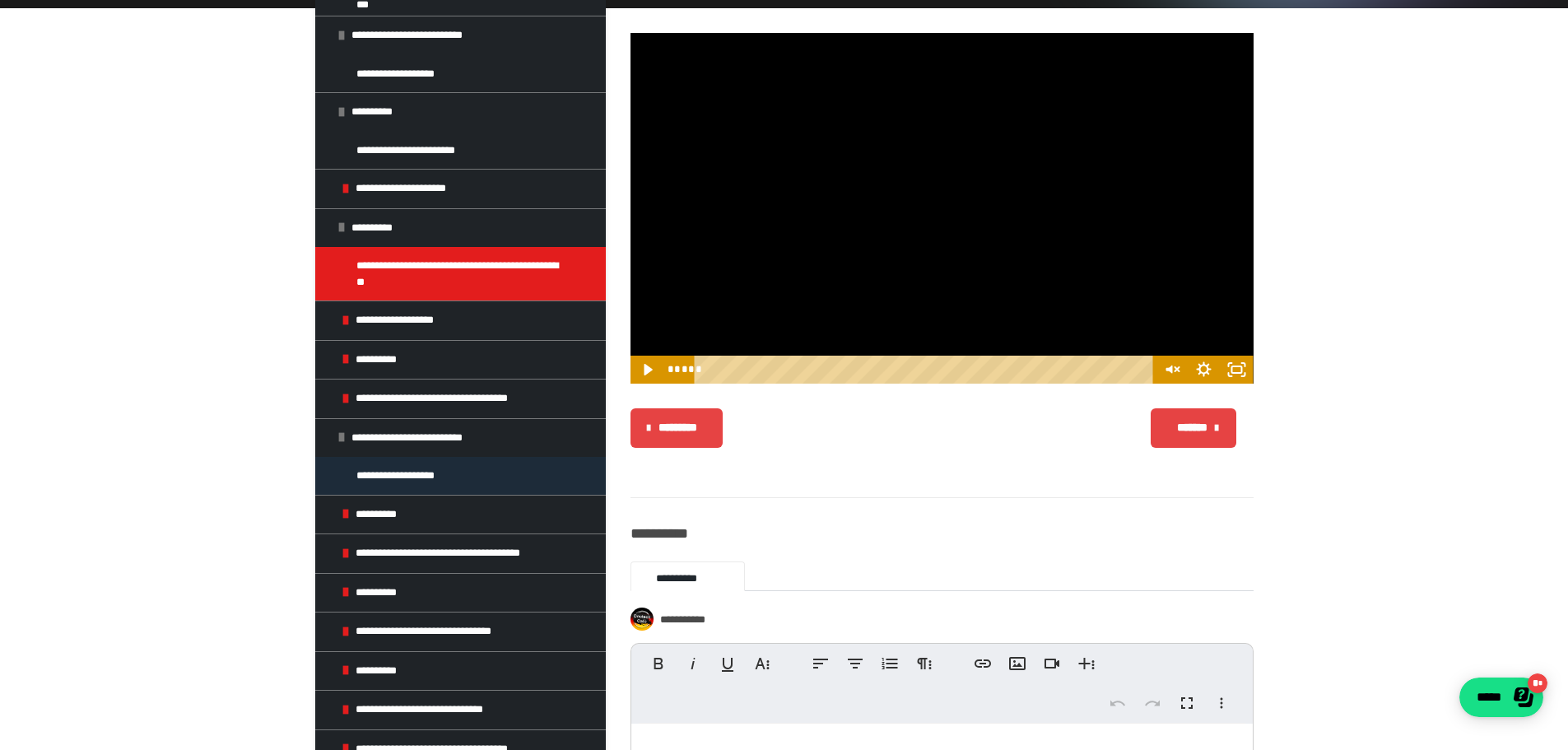click on "**********" at bounding box center (460, 476) 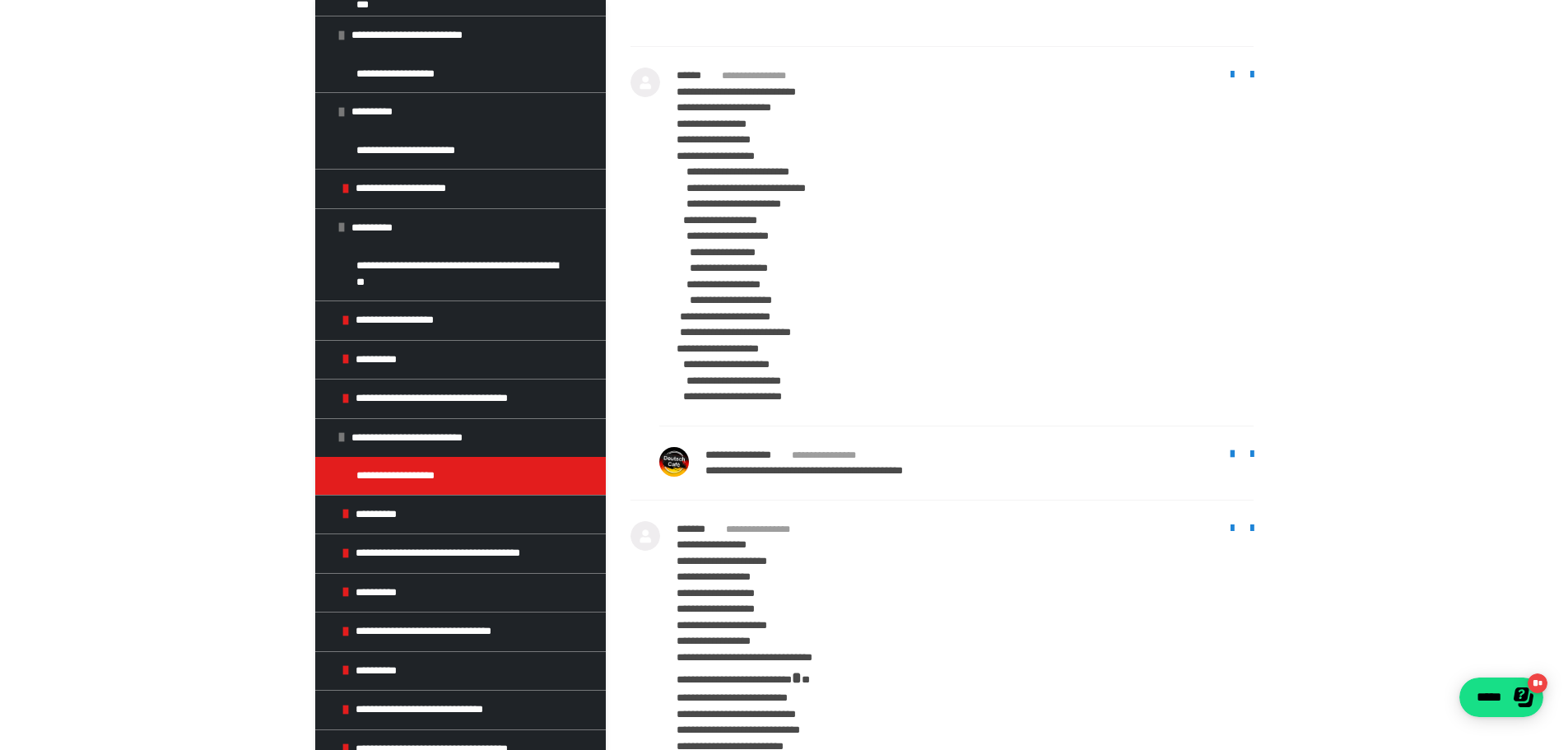 scroll, scrollTop: 8154, scrollLeft: 0, axis: vertical 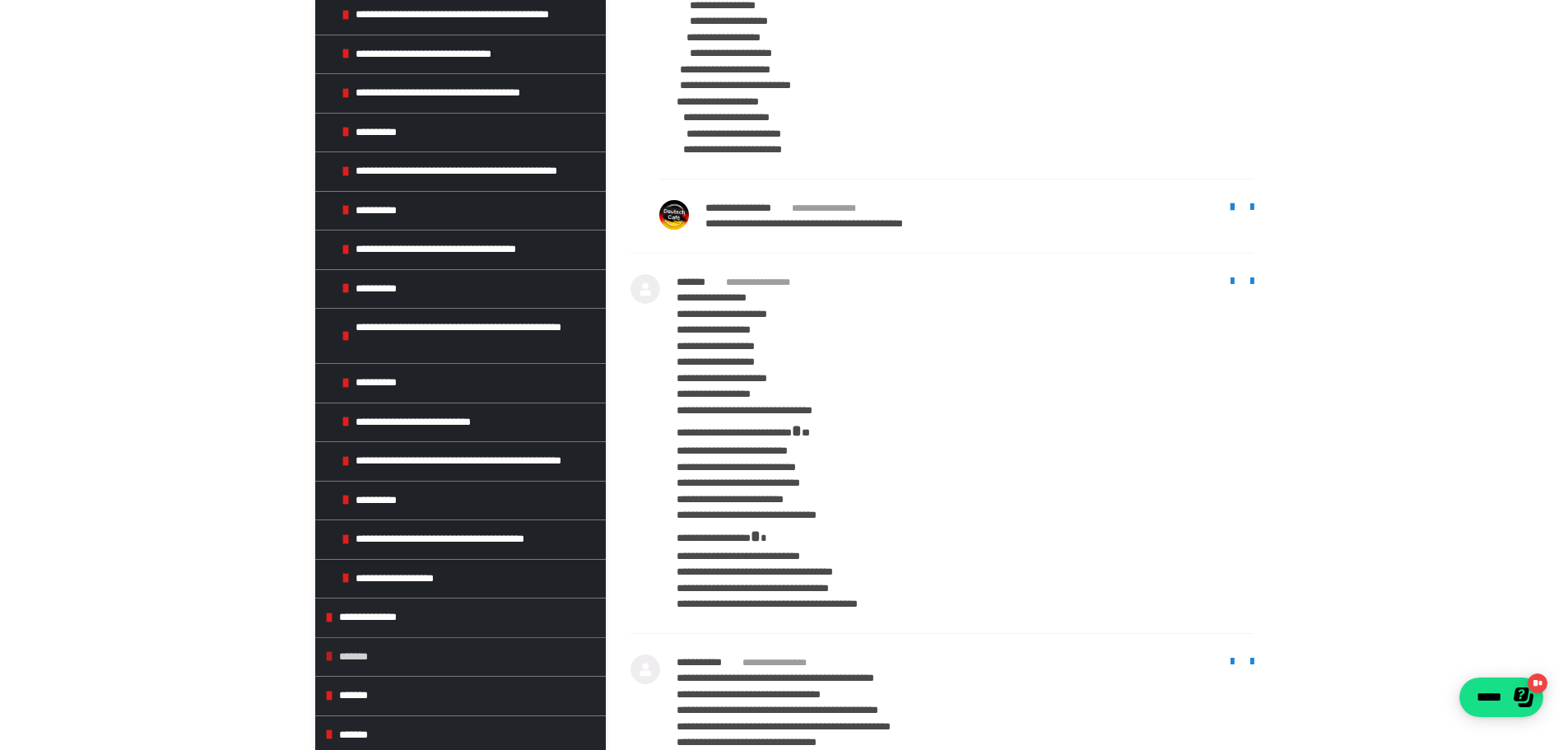 click on "*******" at bounding box center (462, 657) 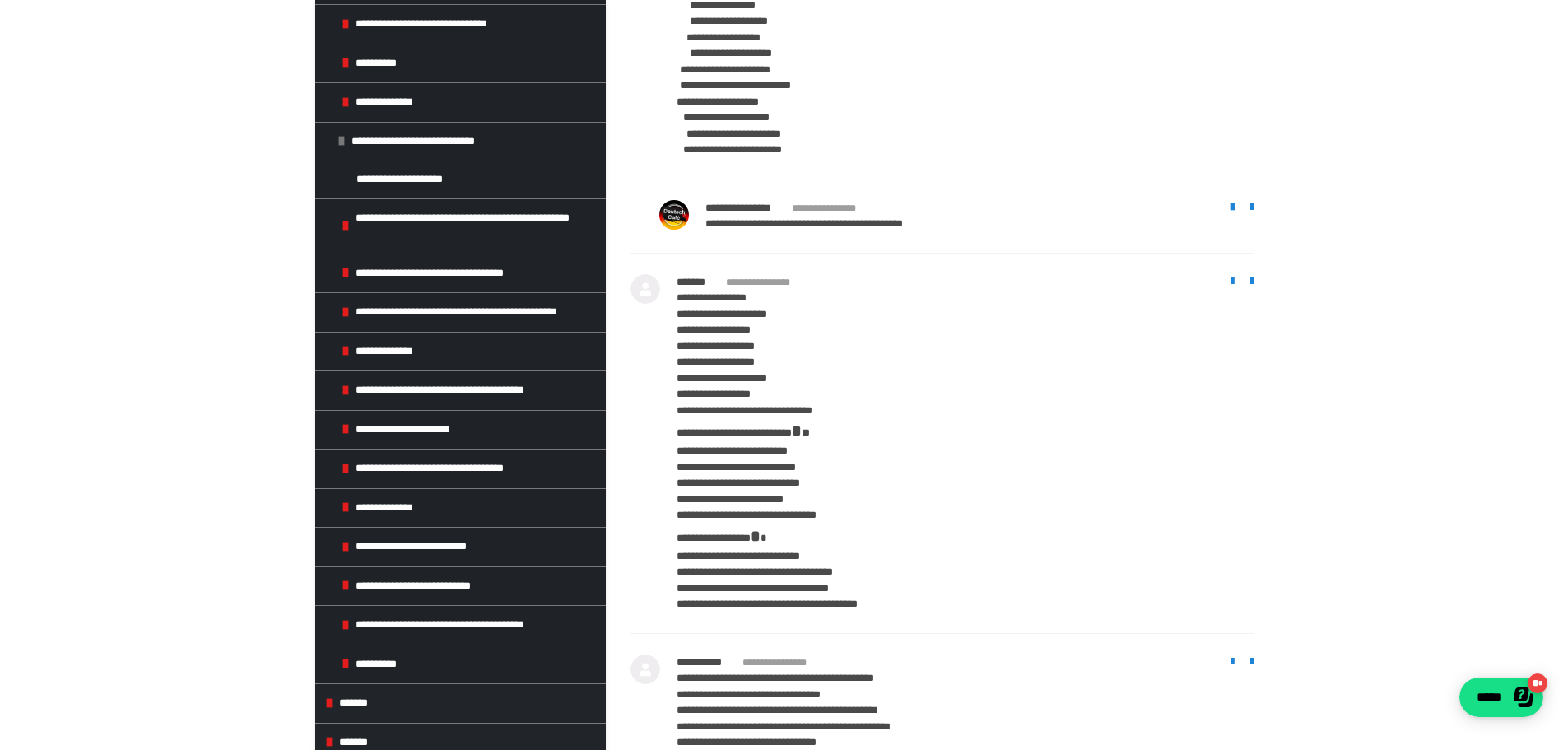 scroll, scrollTop: 3213, scrollLeft: 0, axis: vertical 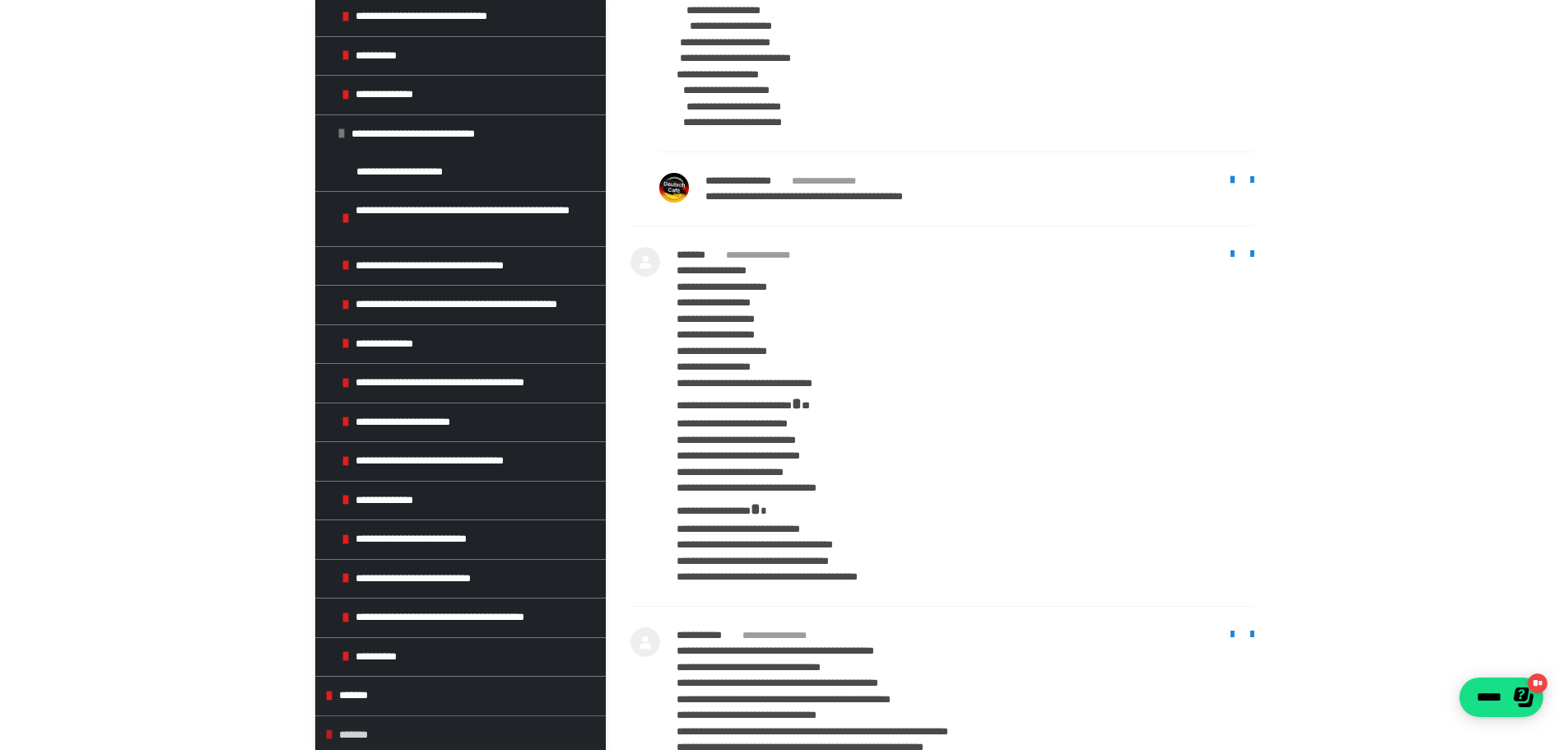 click on "*******" at bounding box center (462, 735) 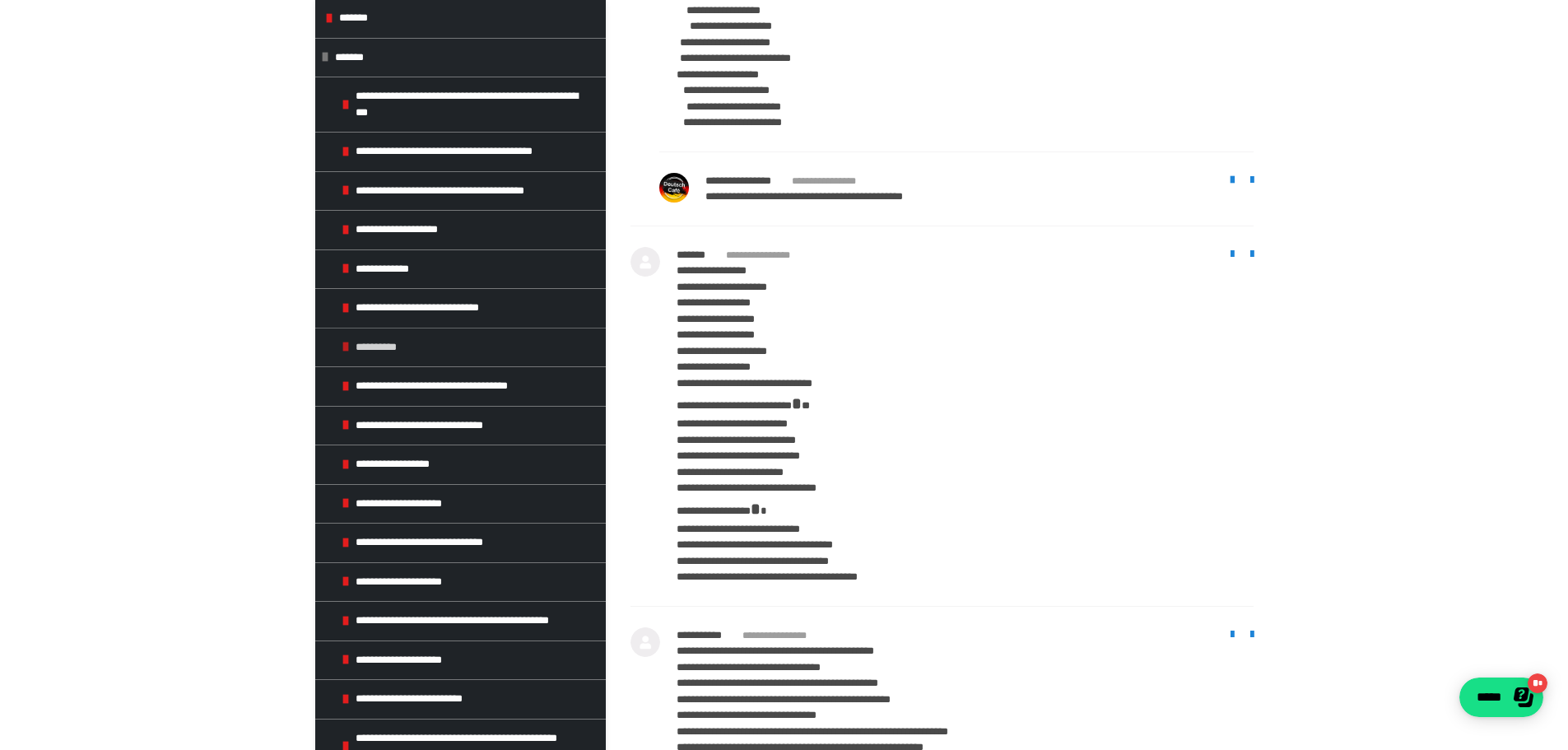 scroll, scrollTop: 3927, scrollLeft: 0, axis: vertical 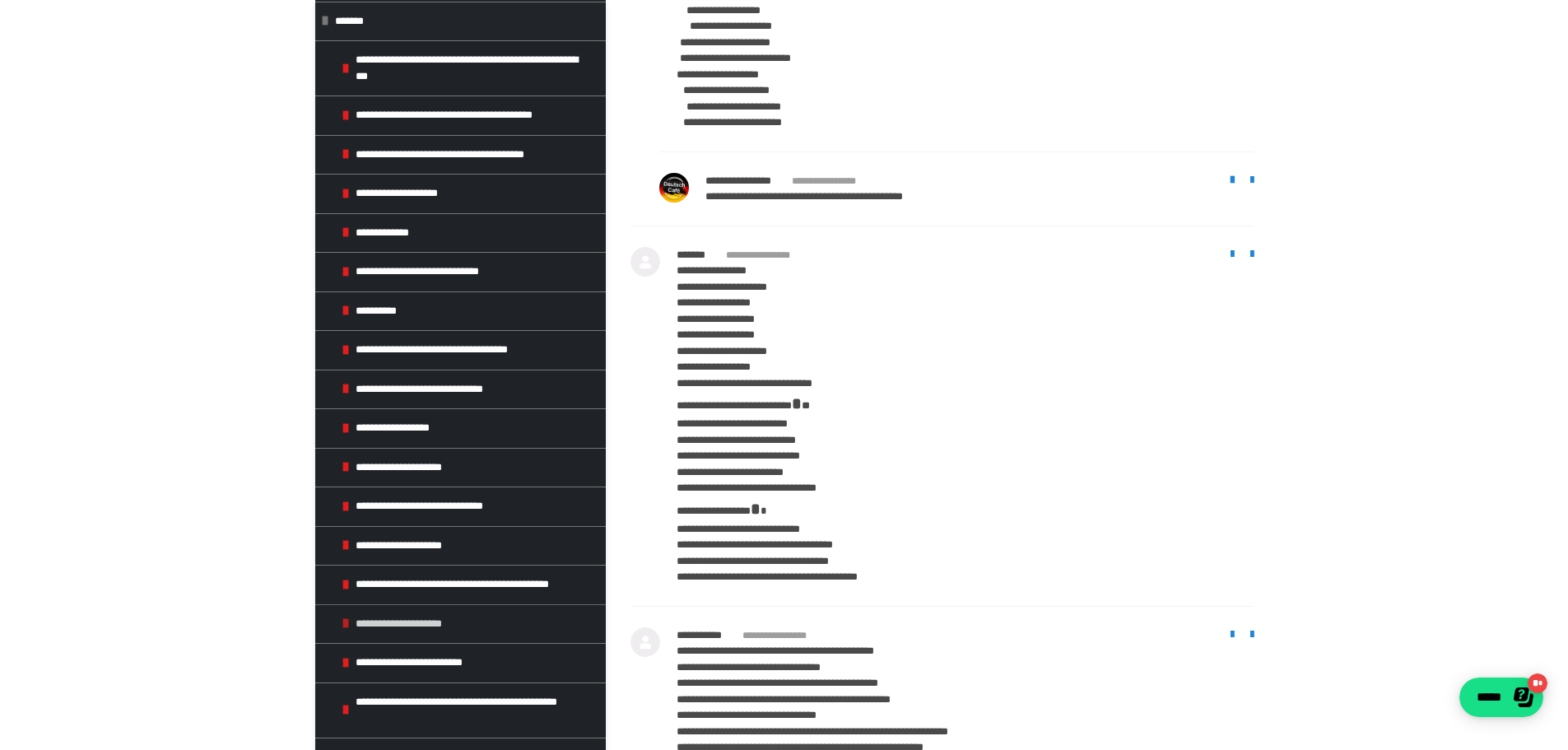 click on "**********" at bounding box center (470, 624) 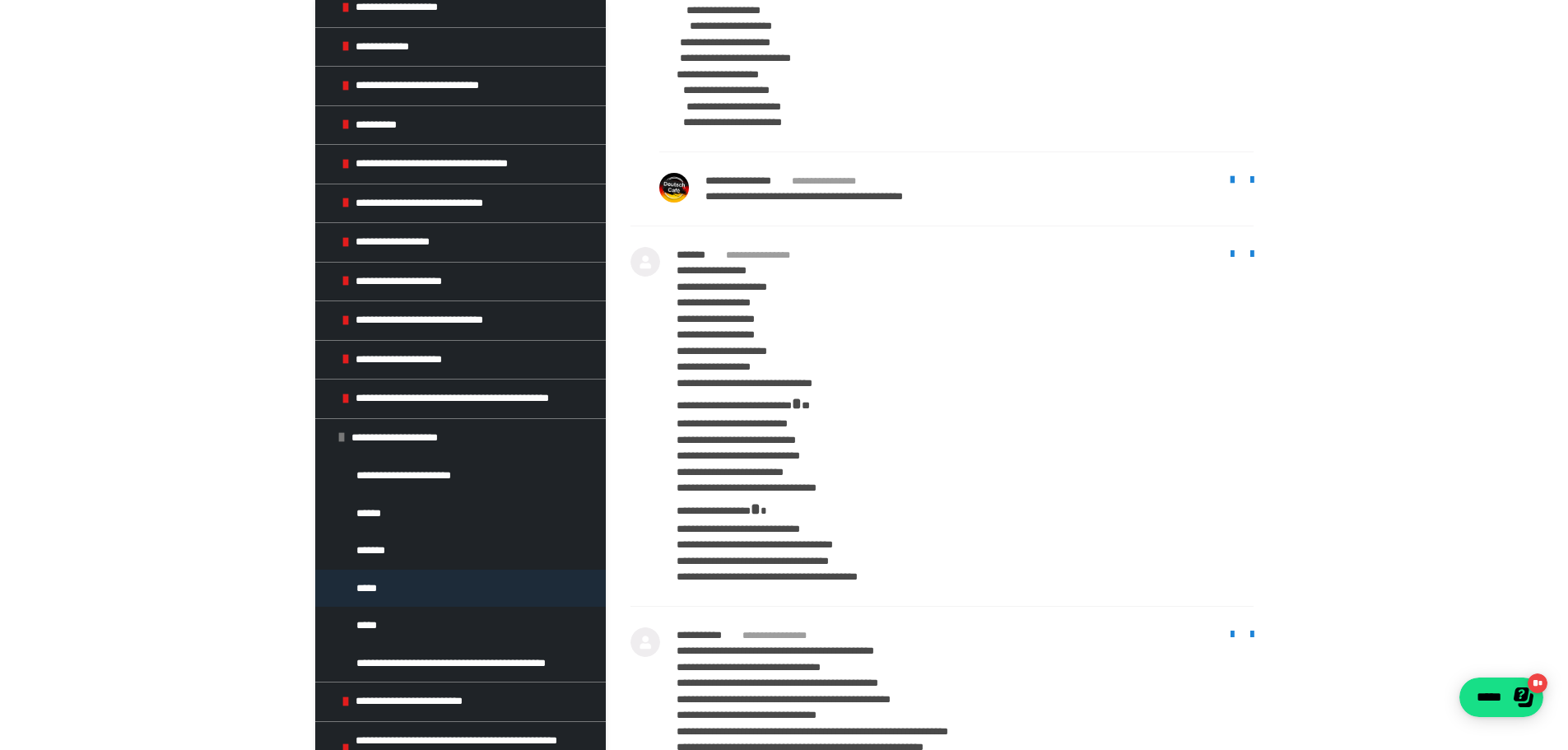 scroll, scrollTop: 4119, scrollLeft: 0, axis: vertical 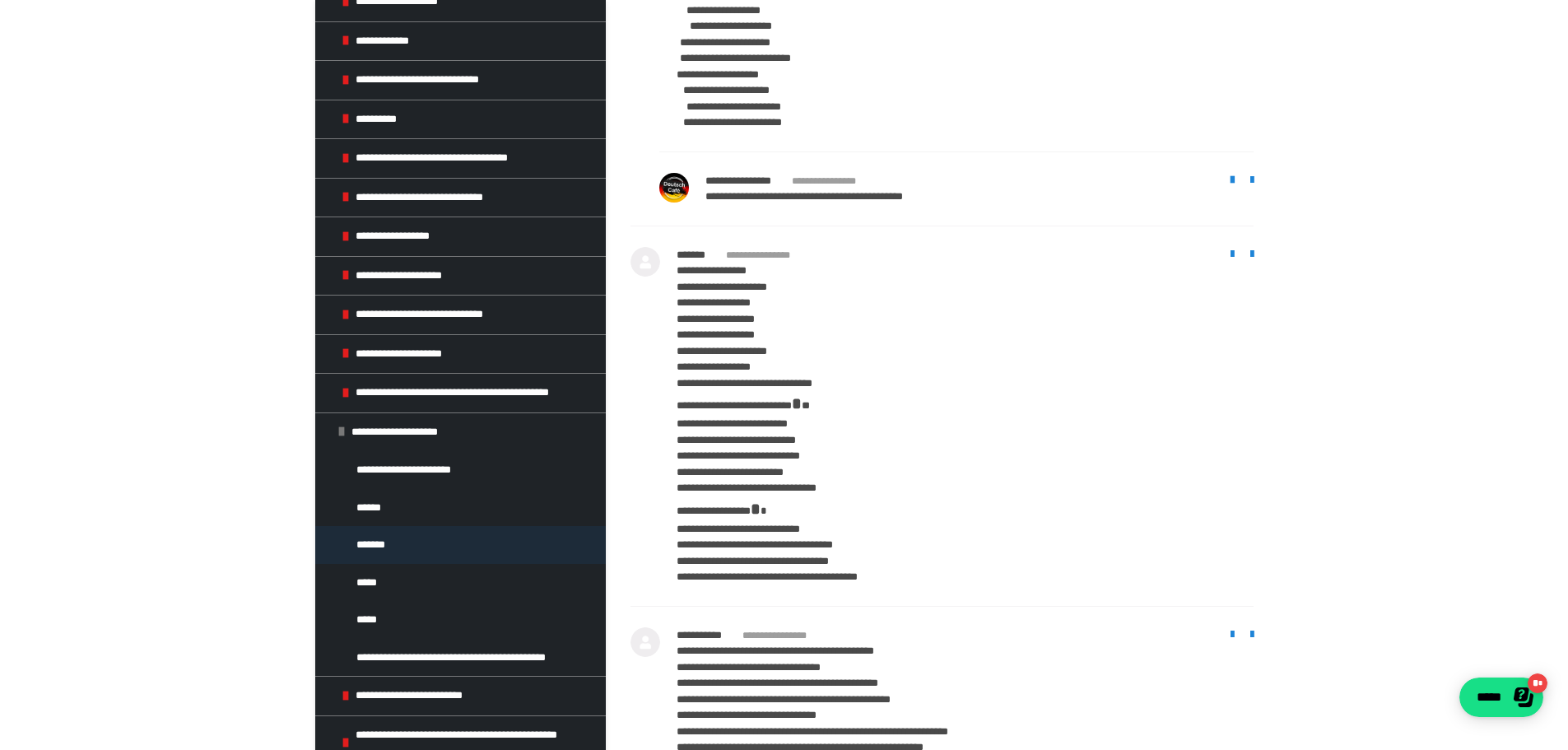 click on "*******" at bounding box center (460, 545) 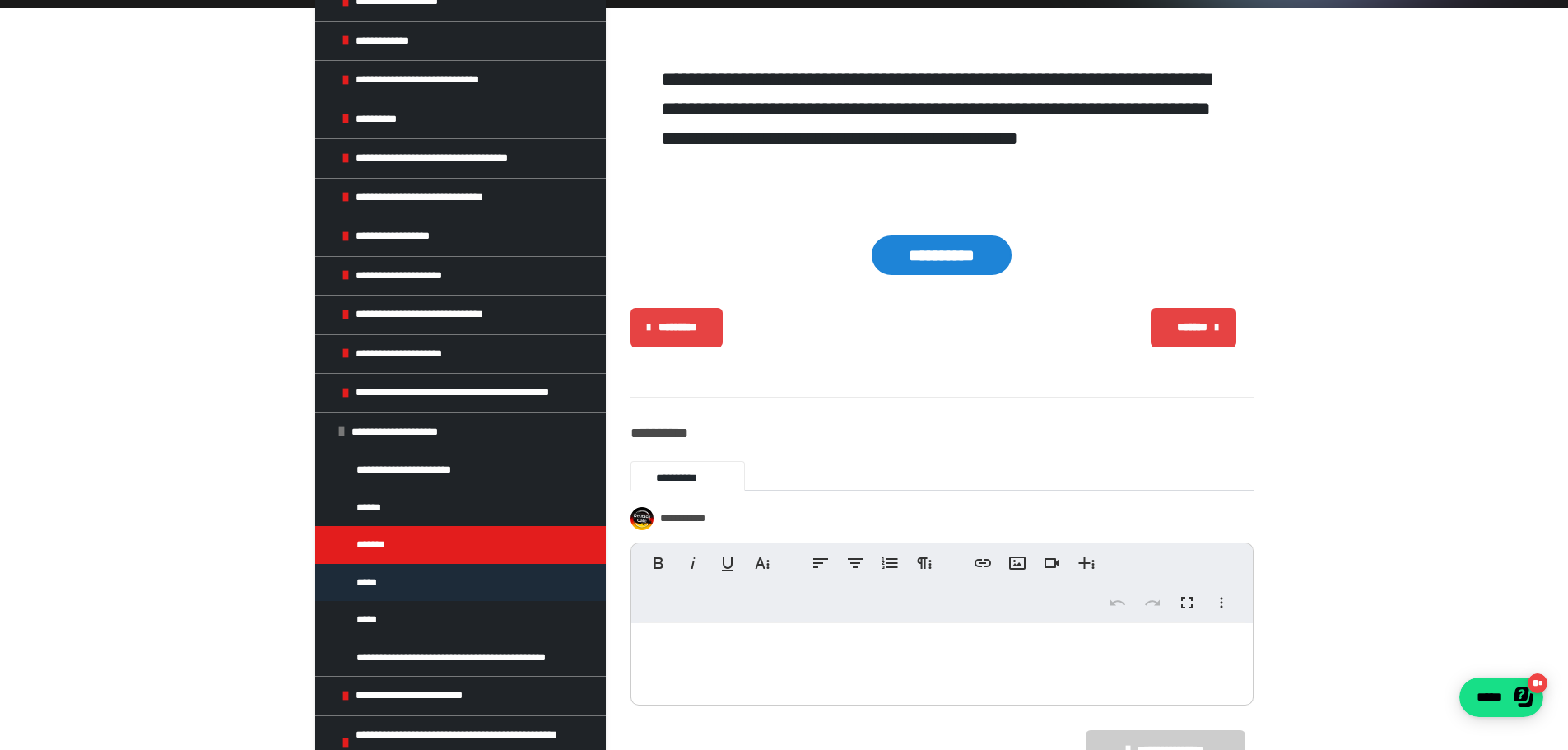 click on "*****" at bounding box center (460, 583) 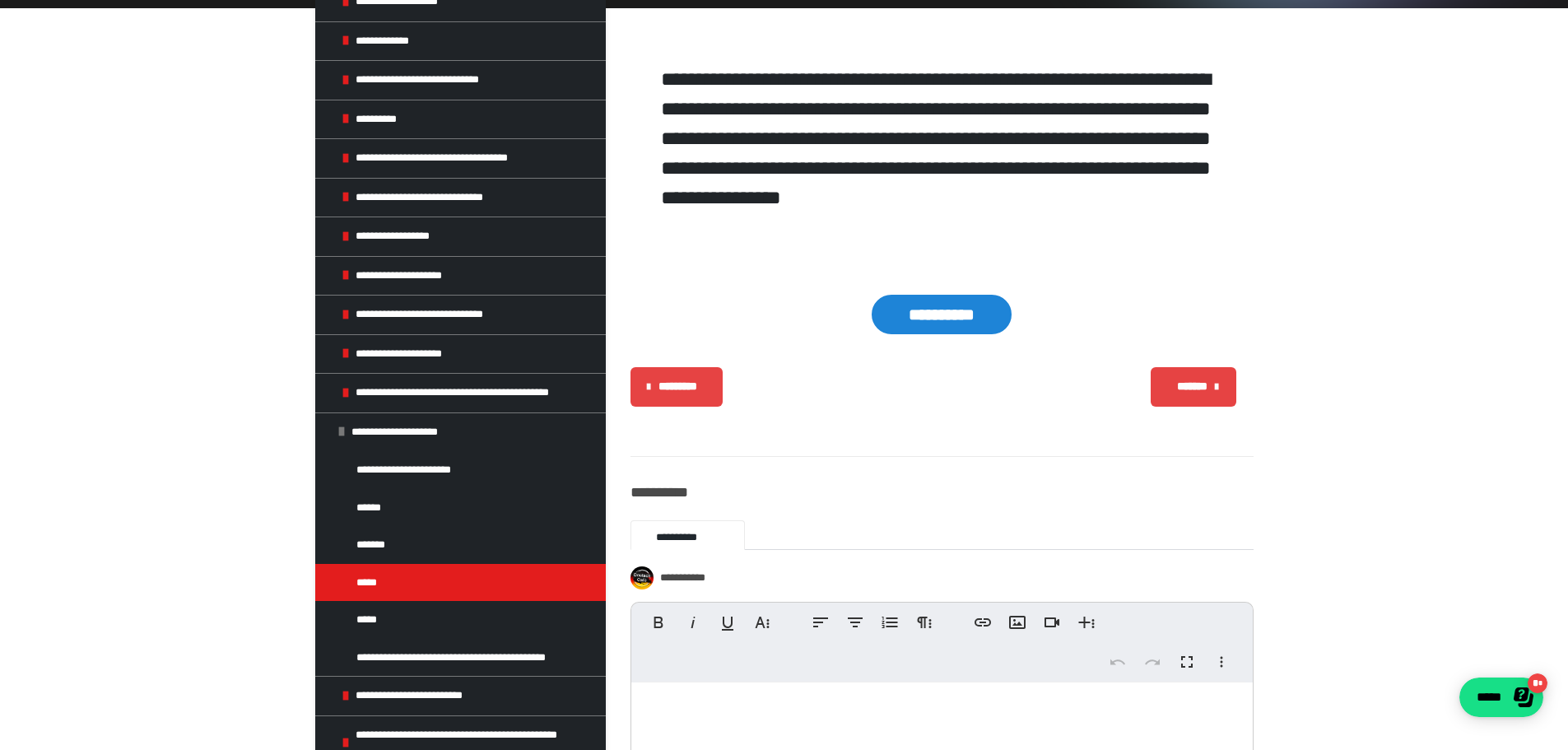 click on "**********" at bounding box center (942, 314) 